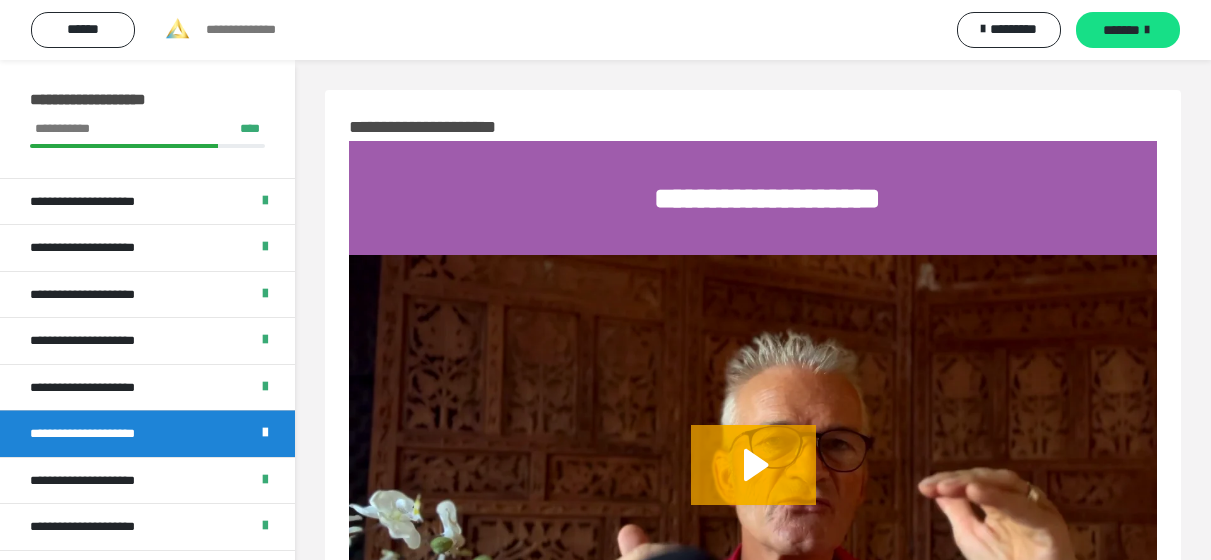 scroll, scrollTop: 0, scrollLeft: 0, axis: both 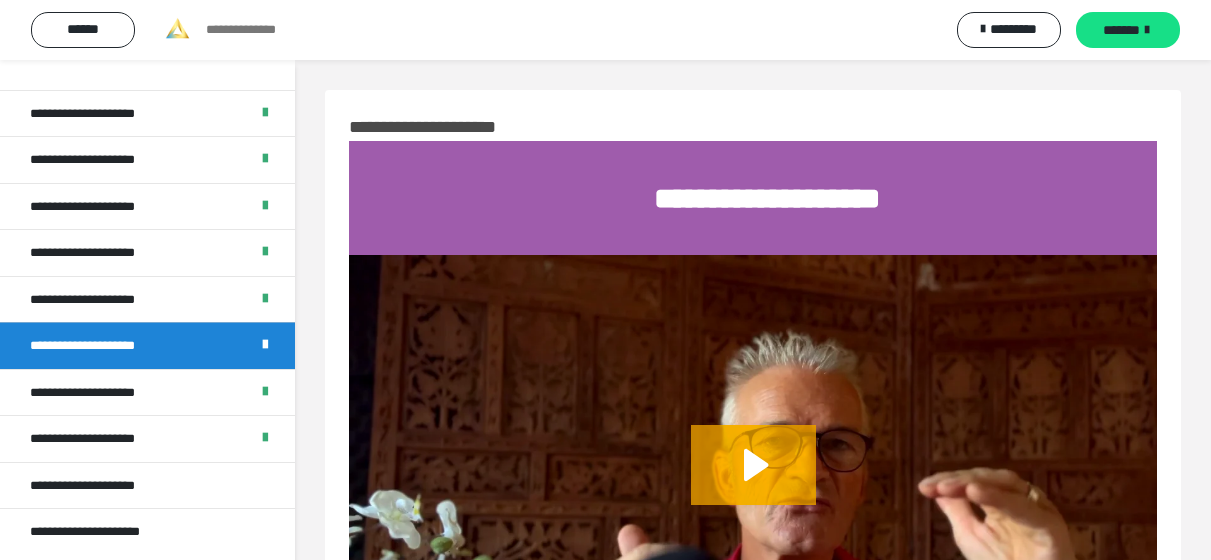 click on "**********" at bounding box center (98, 486) 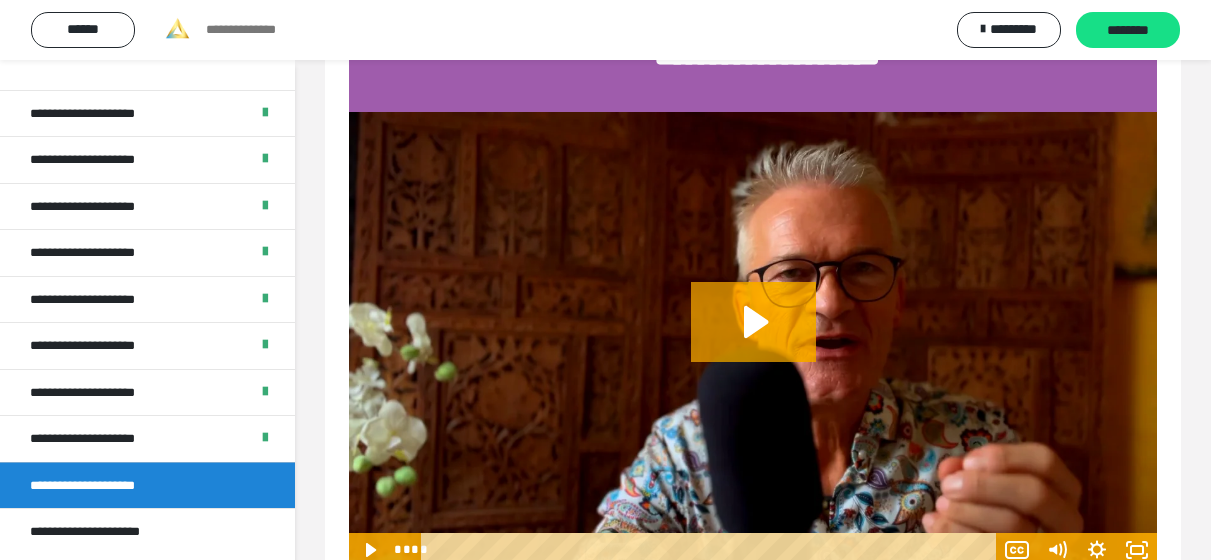 scroll, scrollTop: 159, scrollLeft: 0, axis: vertical 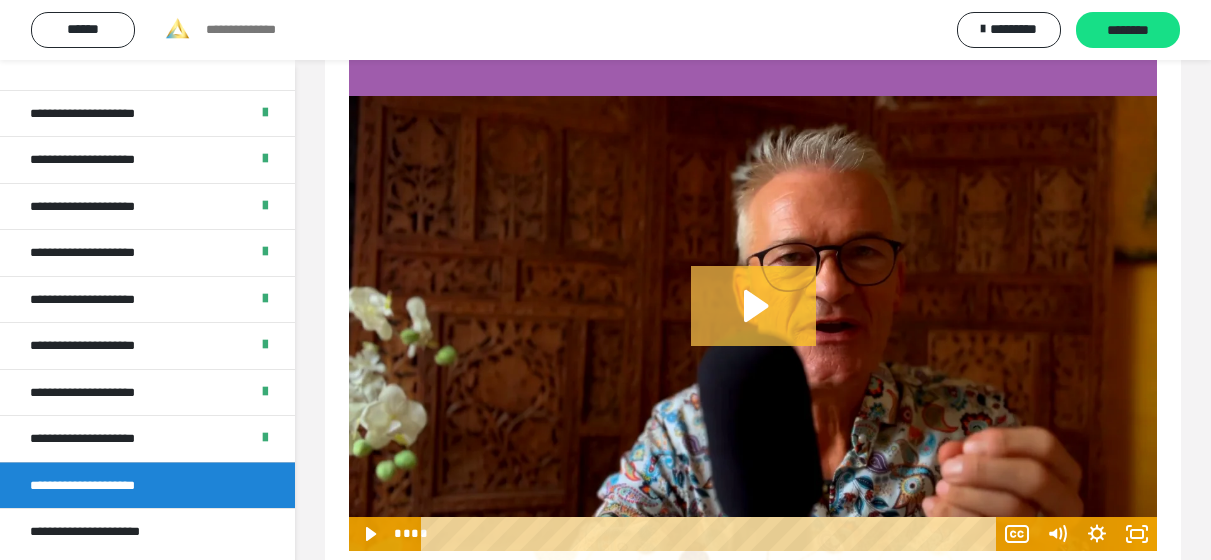 click 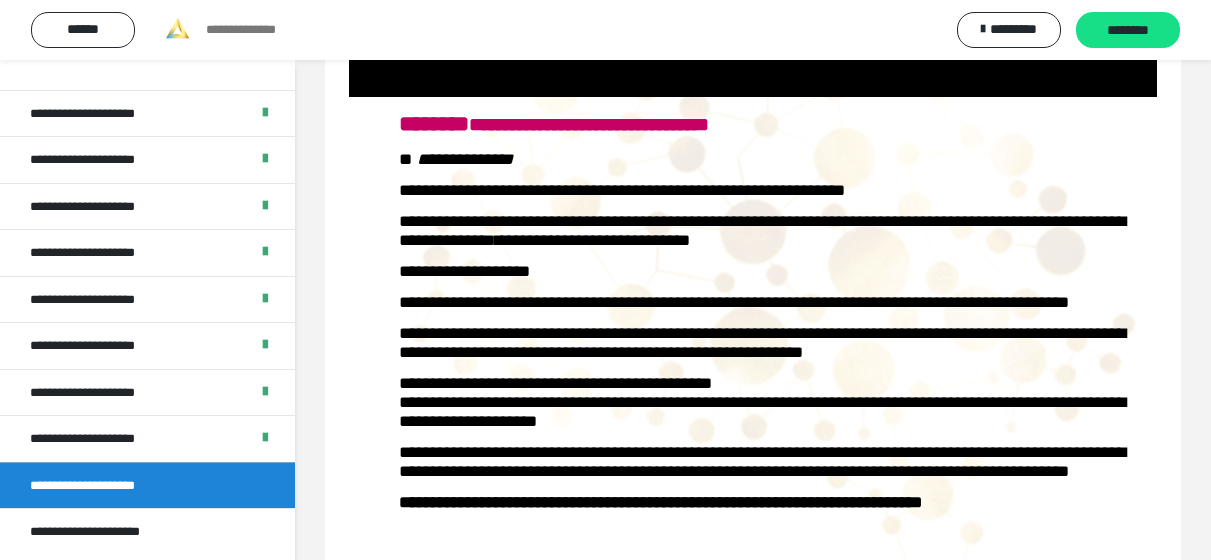 scroll, scrollTop: 621, scrollLeft: 0, axis: vertical 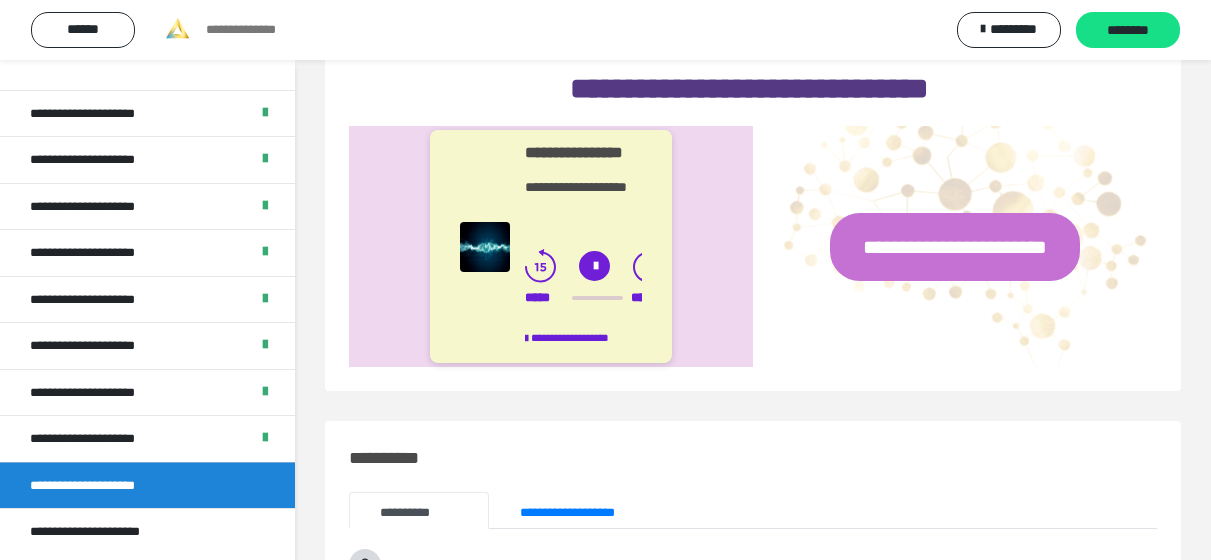 click at bounding box center [594, 266] 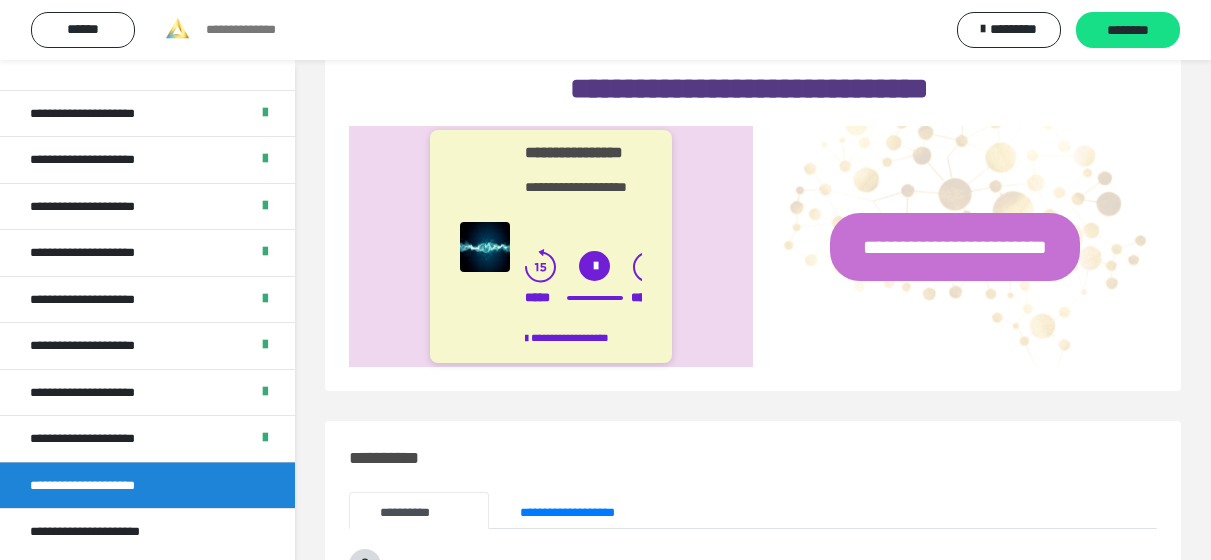 click on "********" at bounding box center [1128, 30] 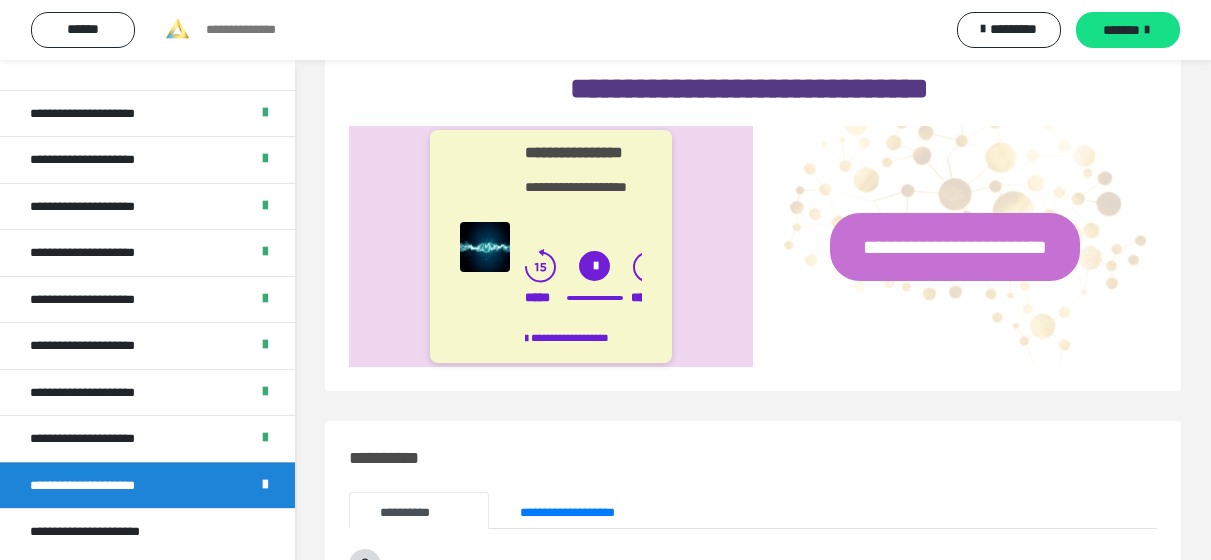 click on "**********" at bounding box center (100, 532) 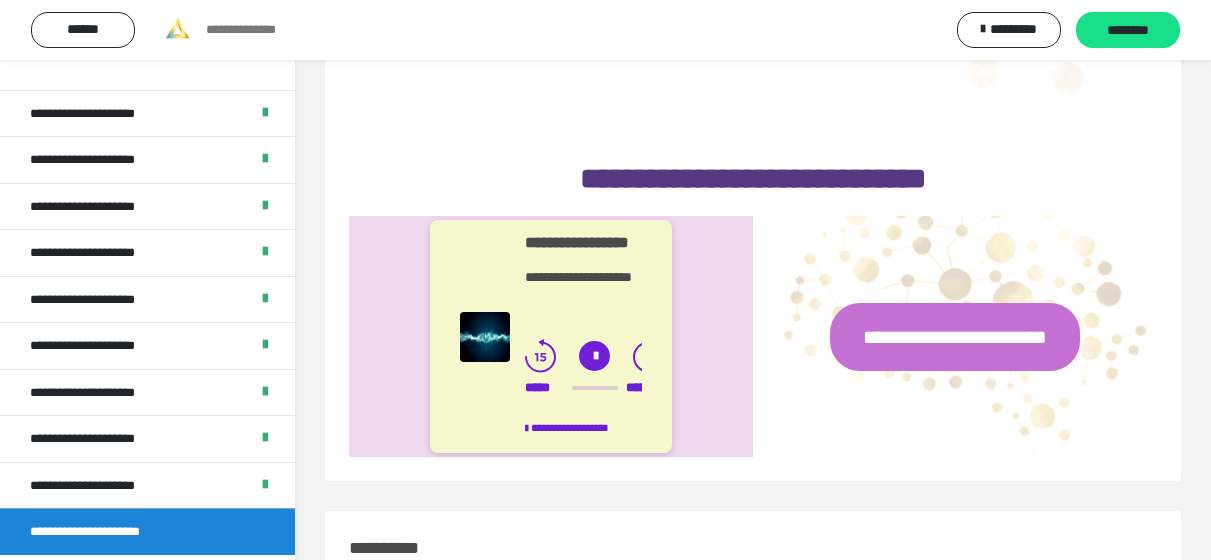 scroll, scrollTop: 1559, scrollLeft: 0, axis: vertical 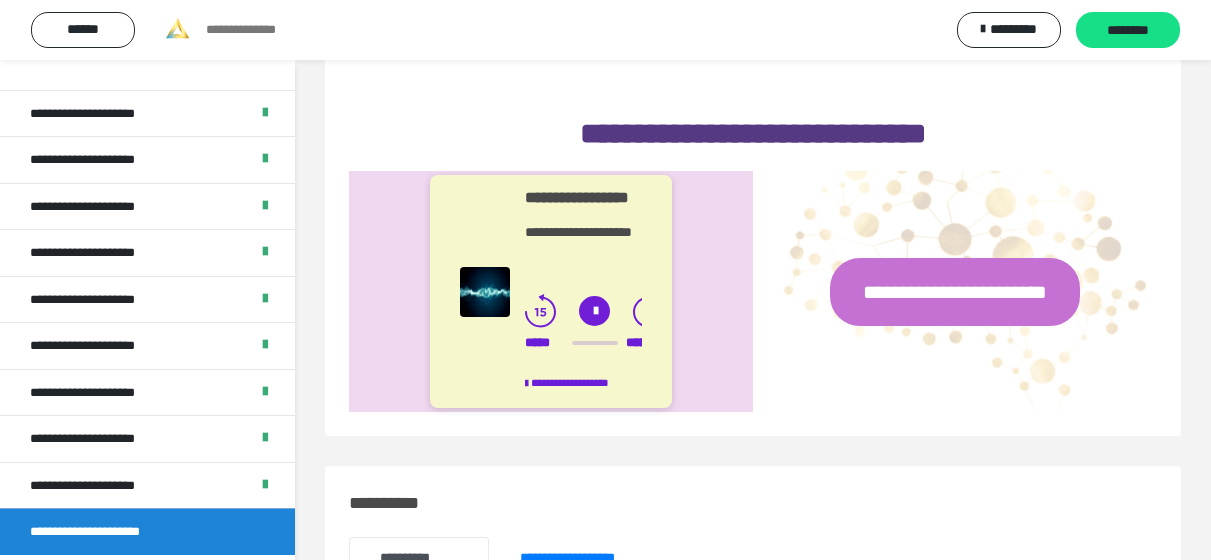 click at bounding box center (594, 311) 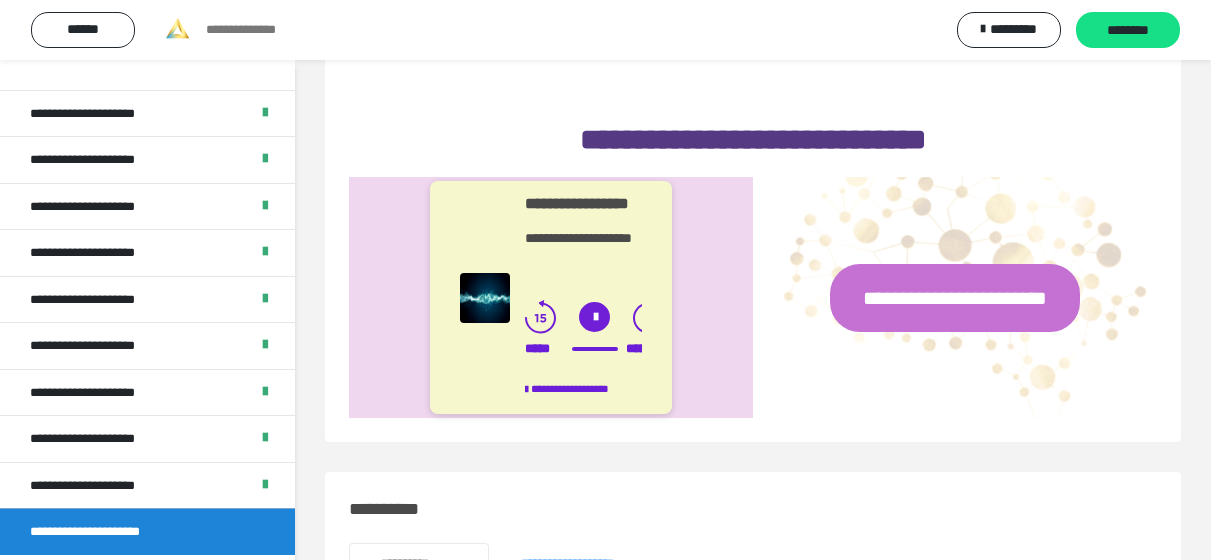 scroll, scrollTop: 1547, scrollLeft: 0, axis: vertical 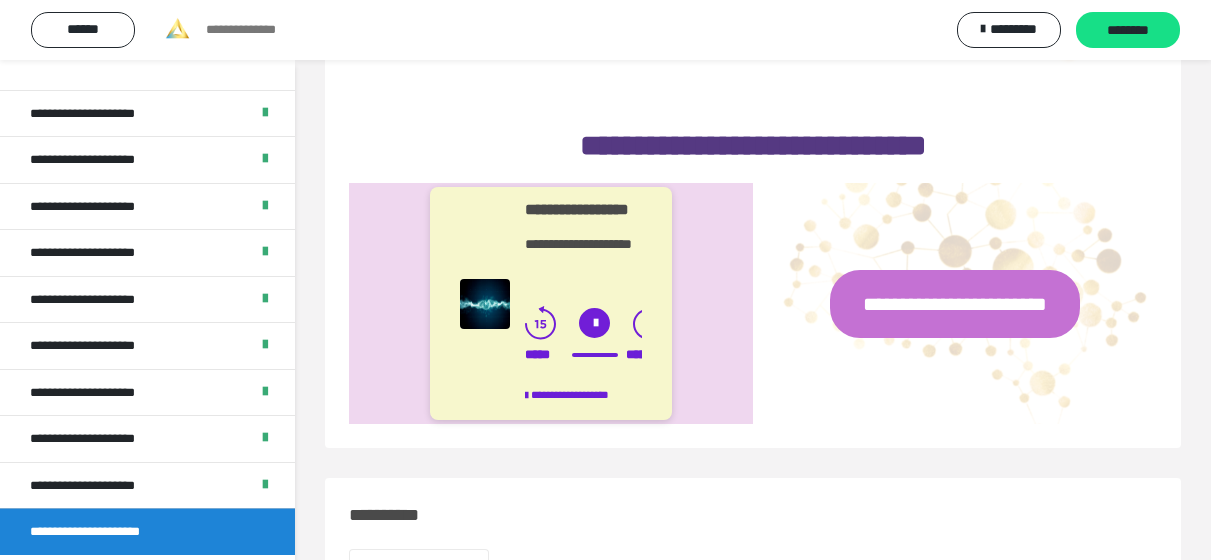 click on "**********" at bounding box center (955, 304) 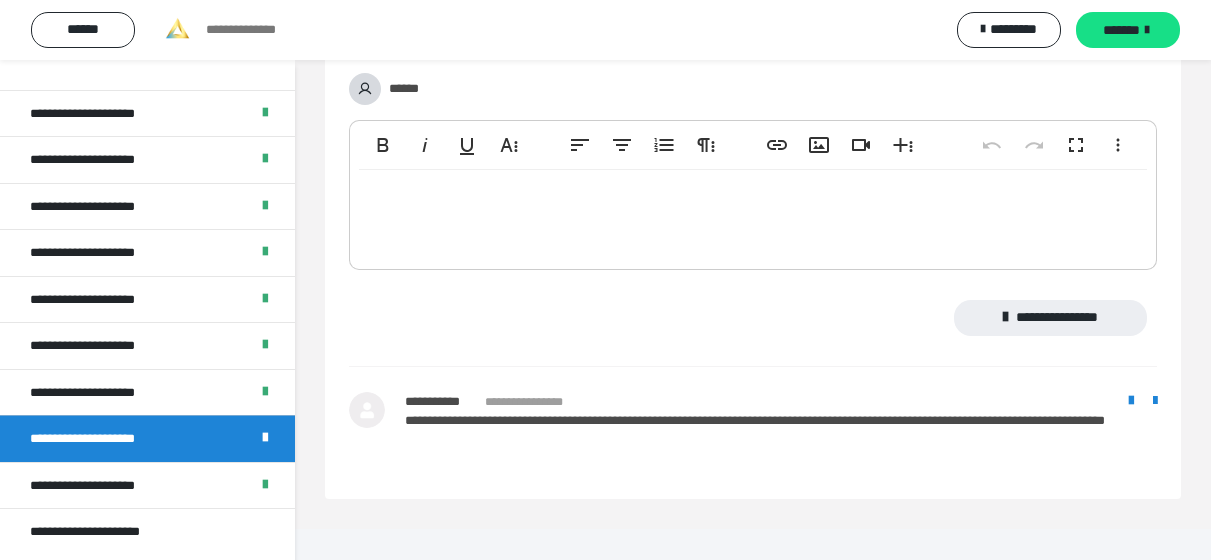 scroll, scrollTop: 1023, scrollLeft: 0, axis: vertical 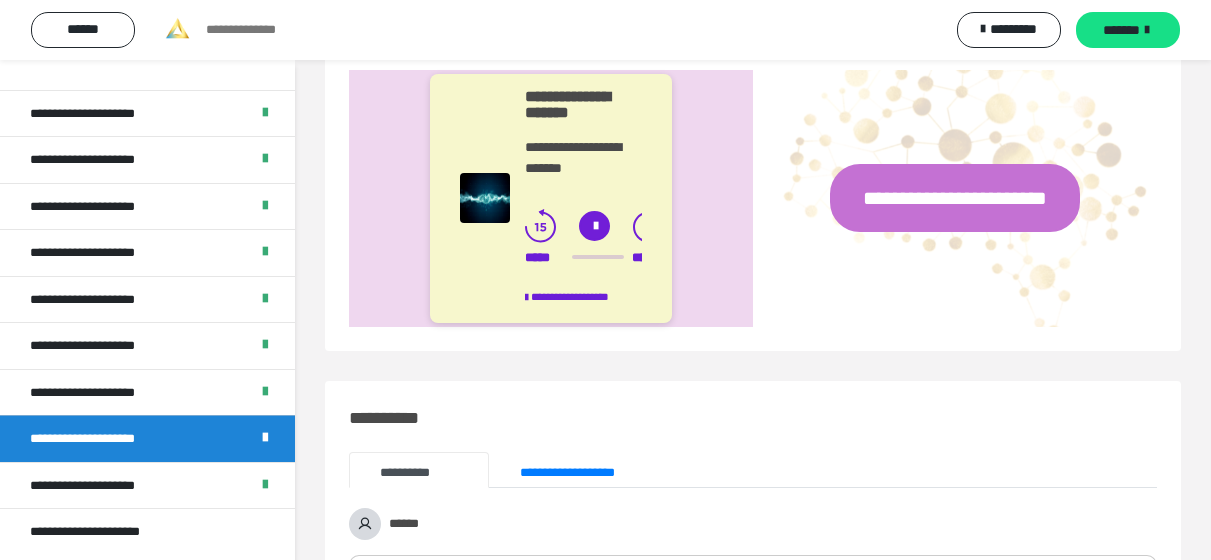 click on "**********" at bounding box center [147, 485] 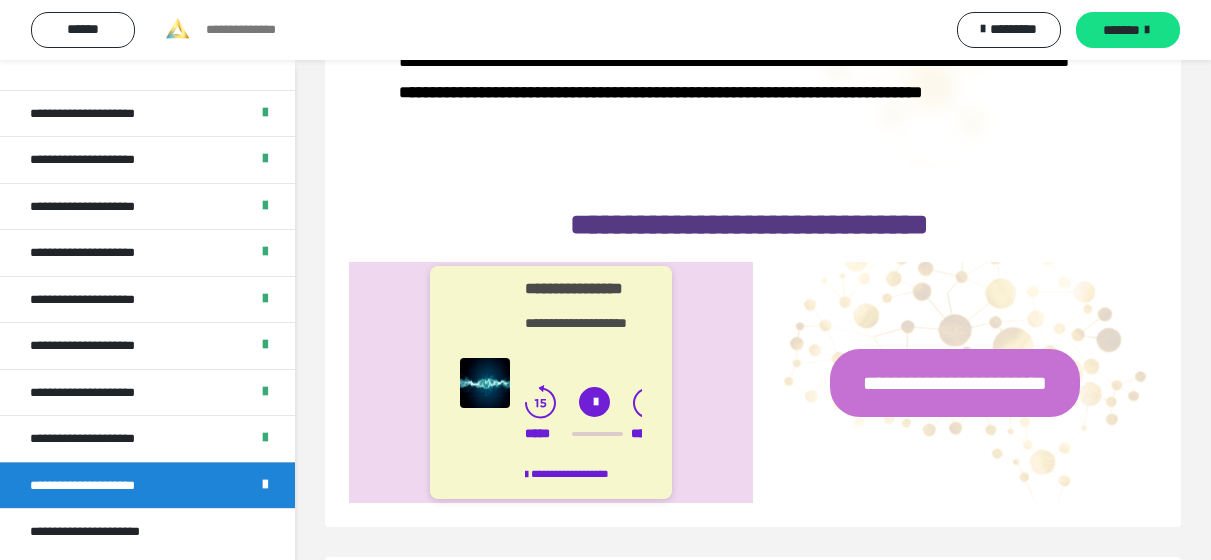 click on "**********" at bounding box center (955, 383) 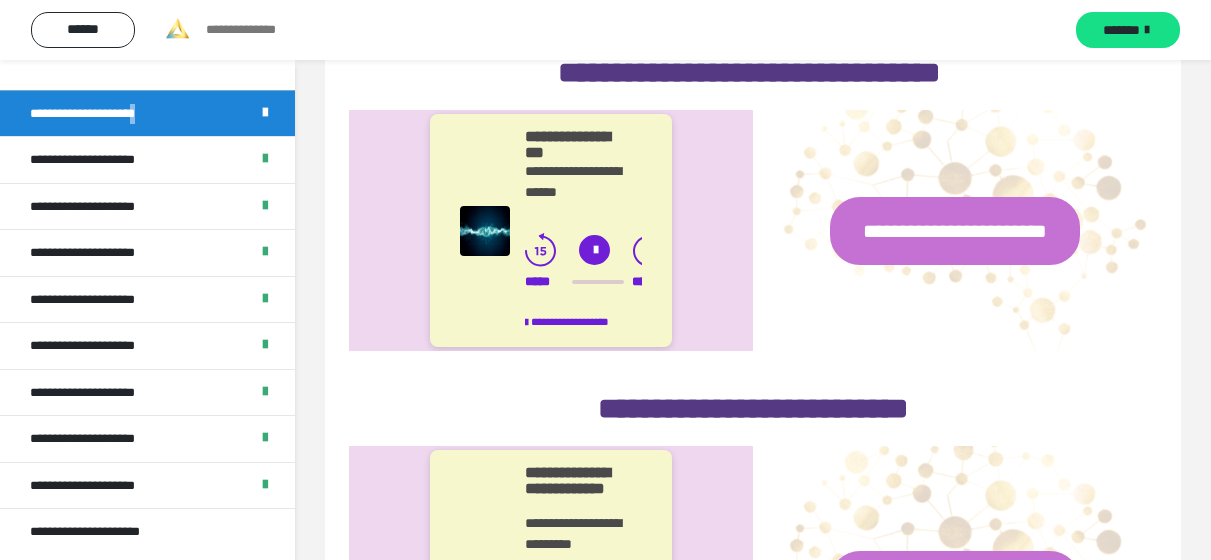 scroll, scrollTop: 902, scrollLeft: 0, axis: vertical 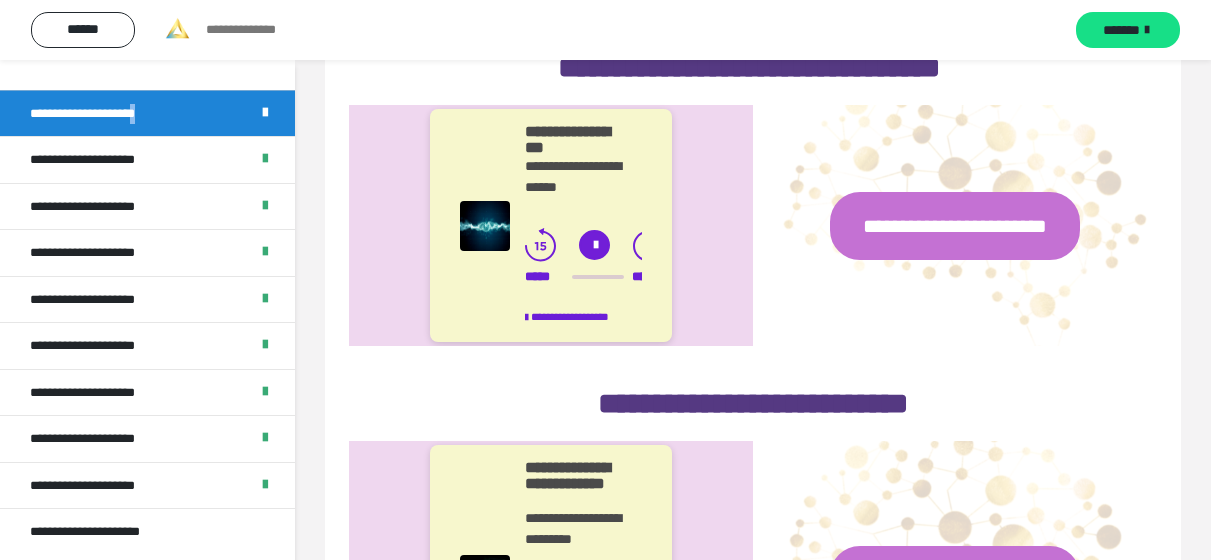 click on "**********" at bounding box center [955, 226] 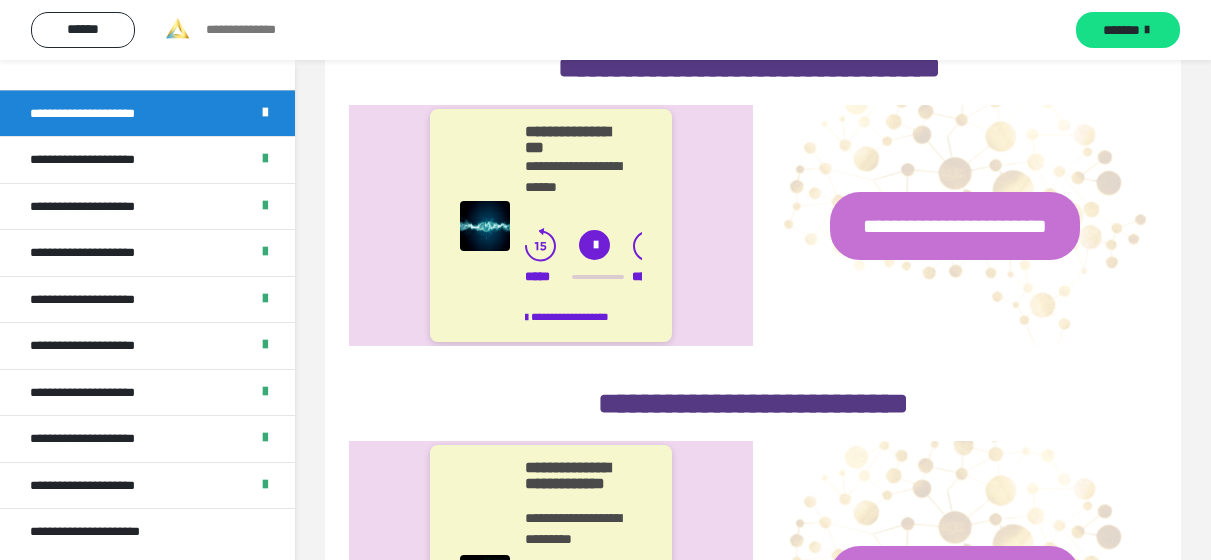click at bounding box center (594, 245) 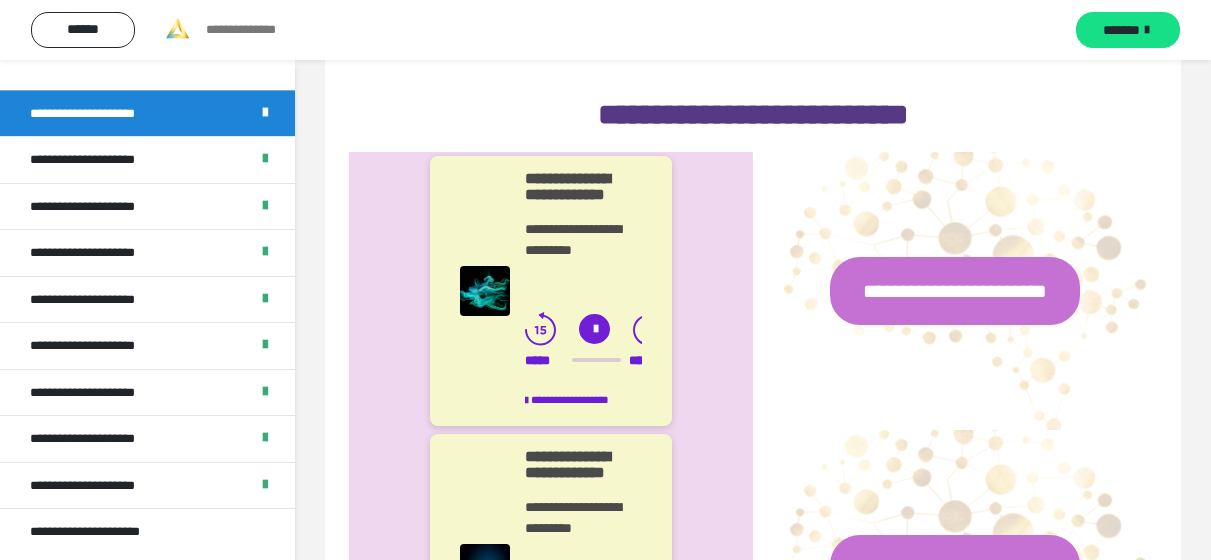 scroll, scrollTop: 1228, scrollLeft: 0, axis: vertical 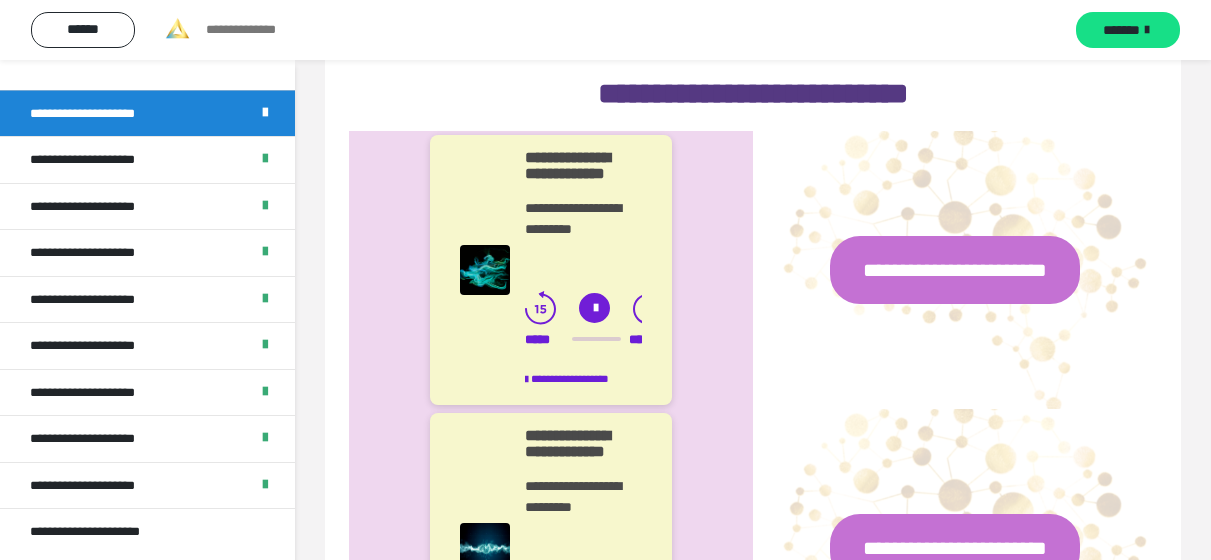 click at bounding box center [594, 308] 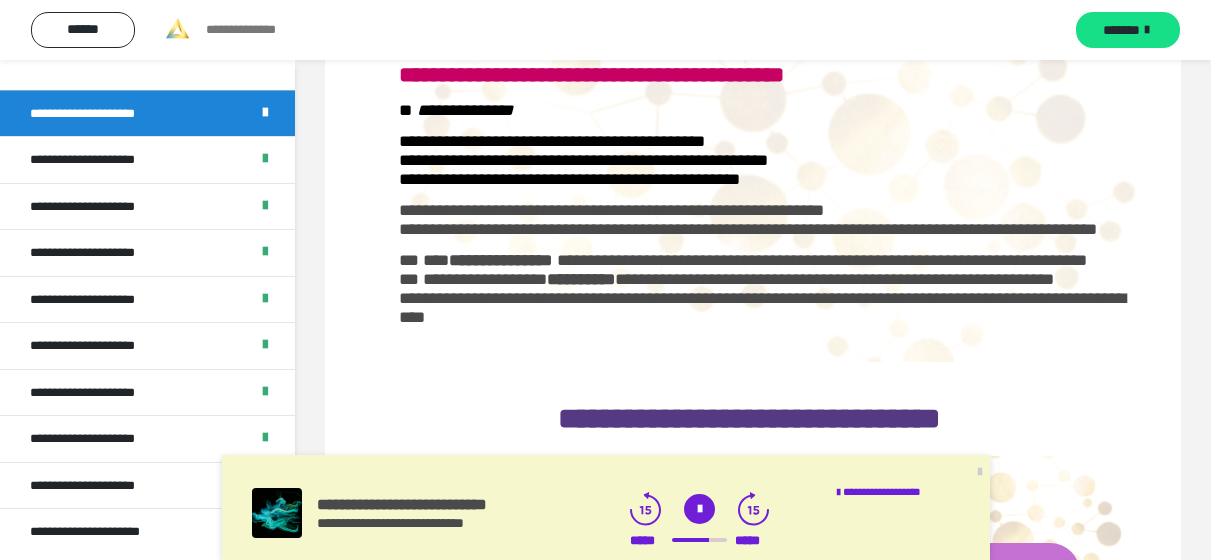 scroll, scrollTop: 577, scrollLeft: 0, axis: vertical 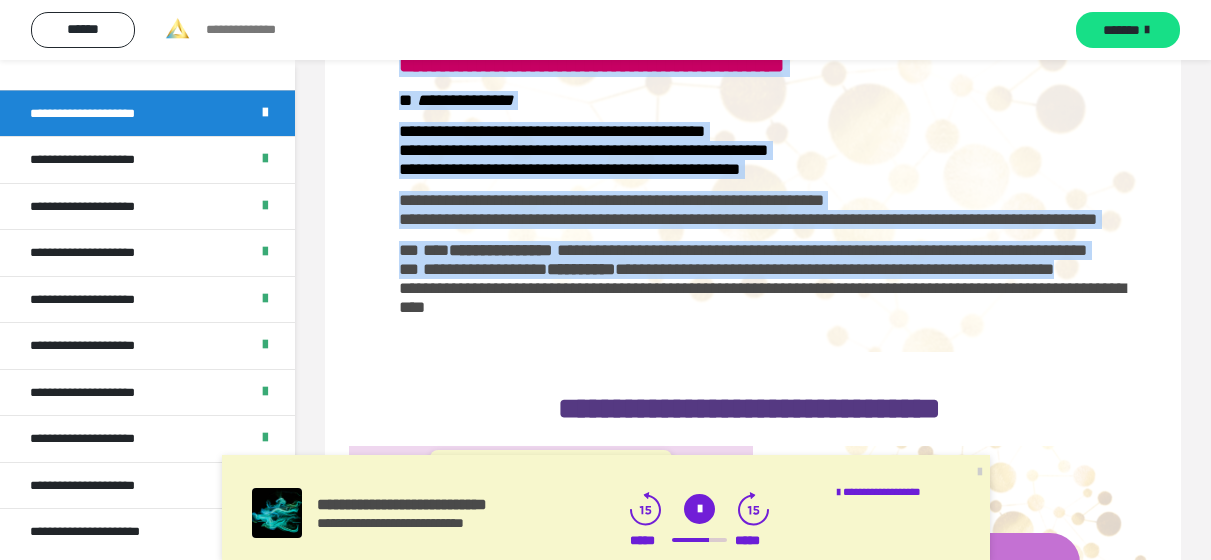 drag, startPoint x: 402, startPoint y: 70, endPoint x: 629, endPoint y: 383, distance: 386.64972 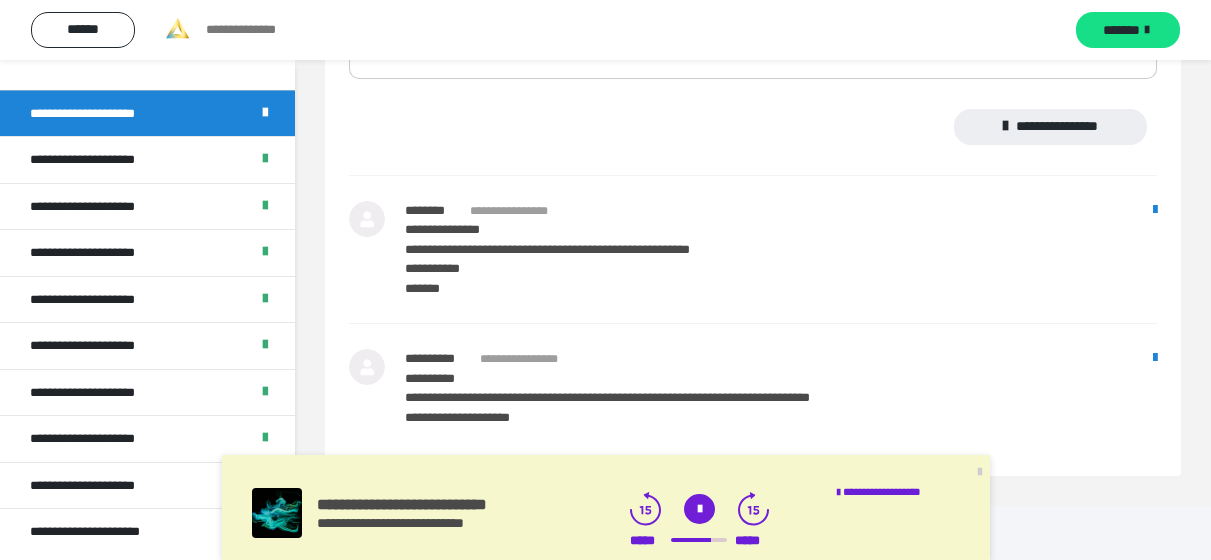 scroll, scrollTop: 2029, scrollLeft: 0, axis: vertical 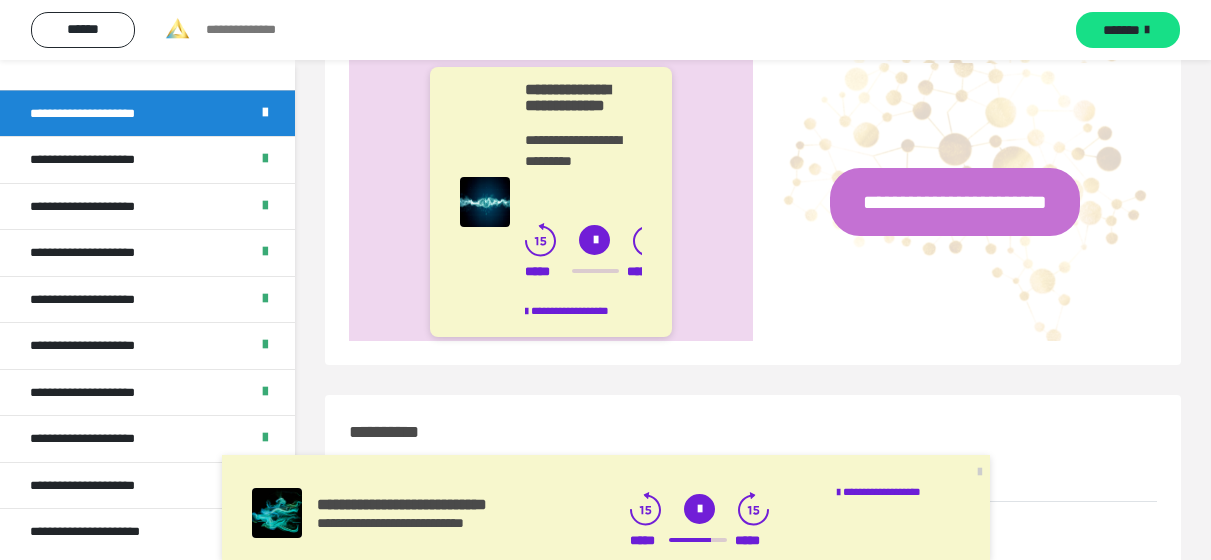 click on "**********" at bounding box center (955, 202) 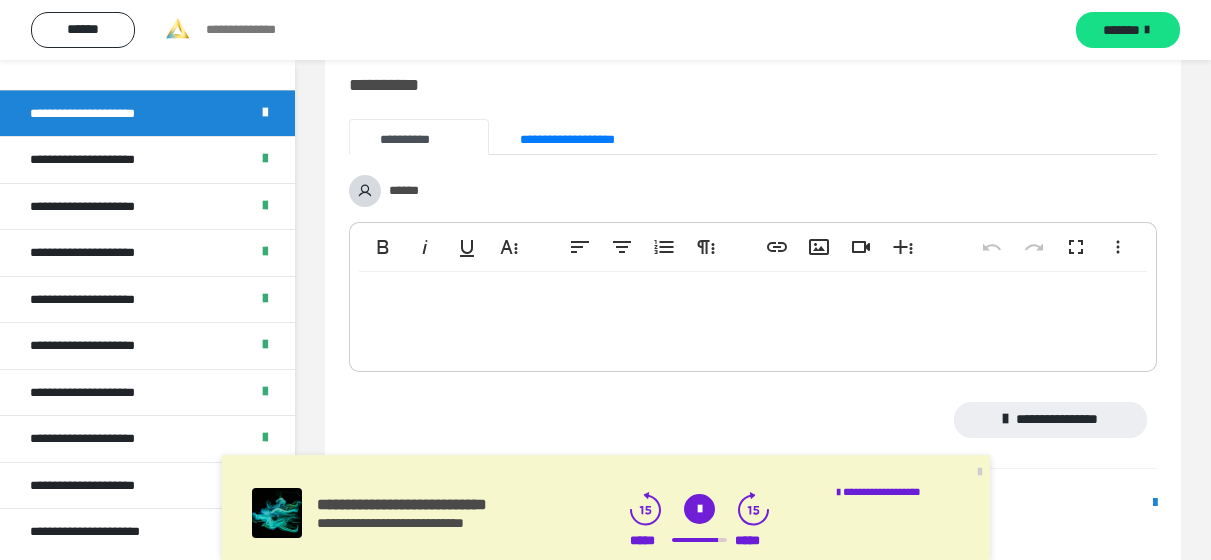 scroll, scrollTop: 2029, scrollLeft: 0, axis: vertical 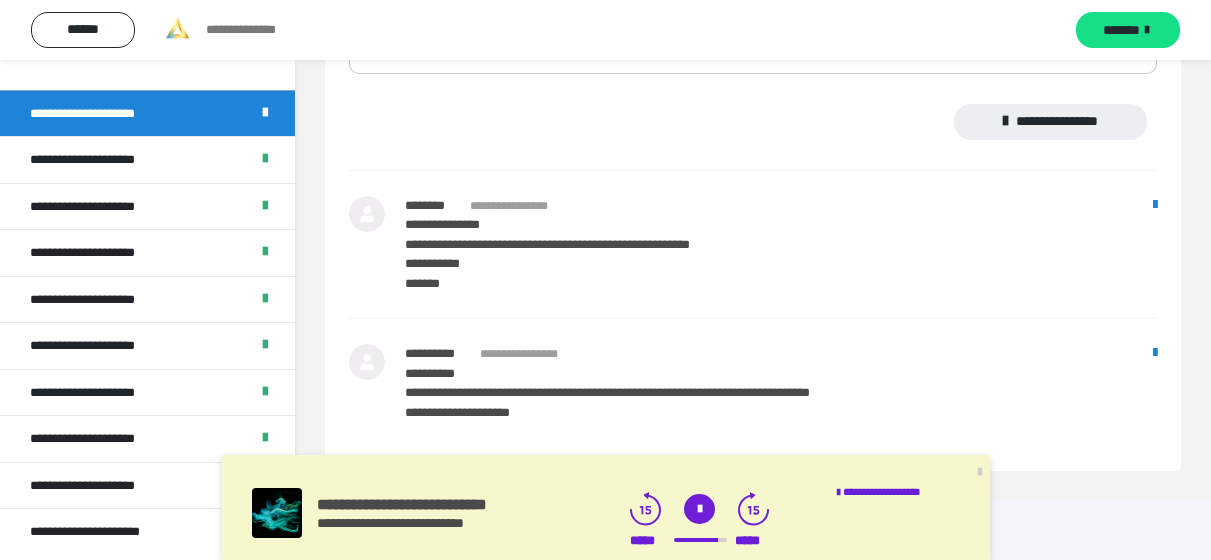 click at bounding box center [980, 471] 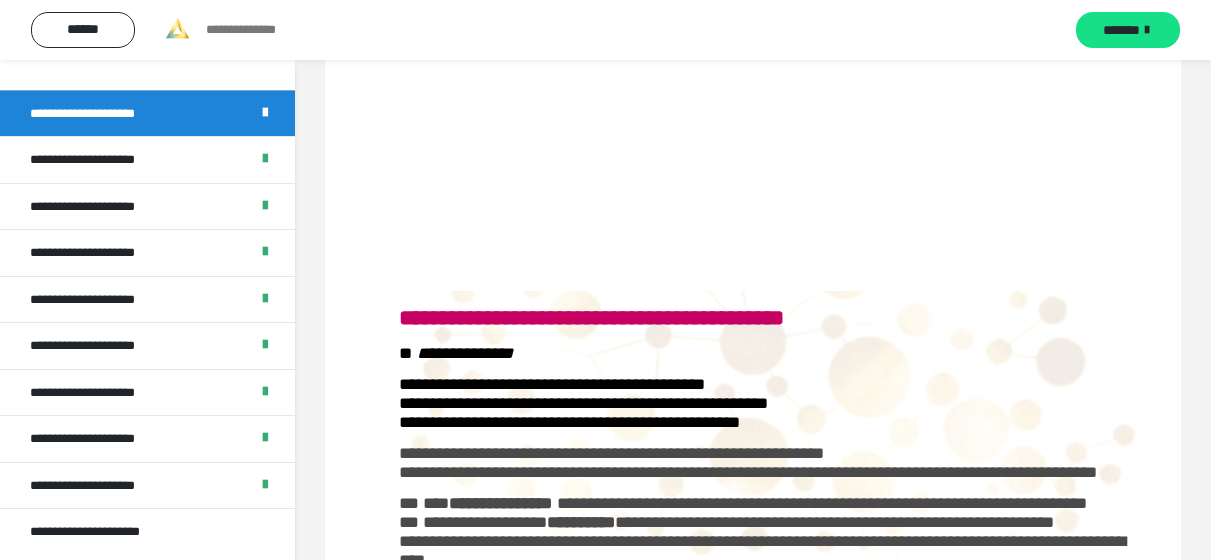 scroll, scrollTop: 172, scrollLeft: 0, axis: vertical 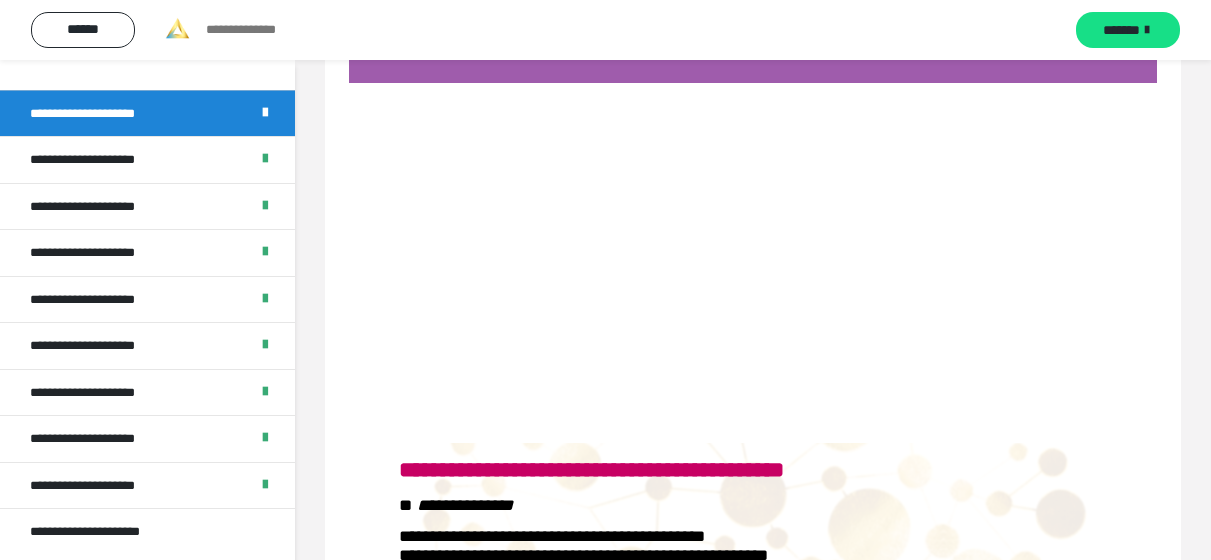 click on "**********" at bounding box center [97, 160] 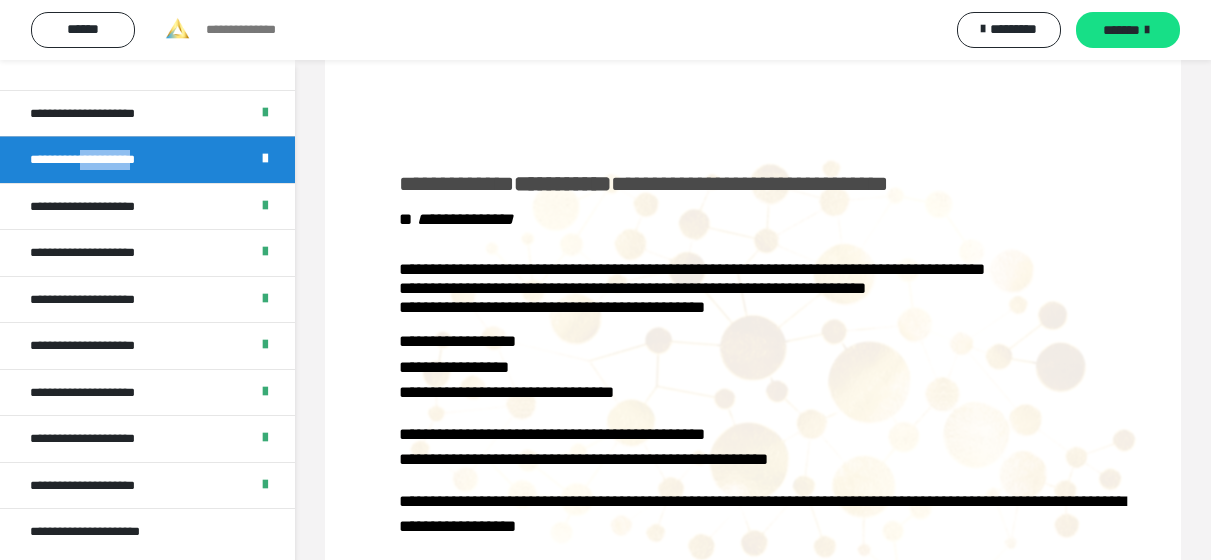 scroll, scrollTop: 495, scrollLeft: 0, axis: vertical 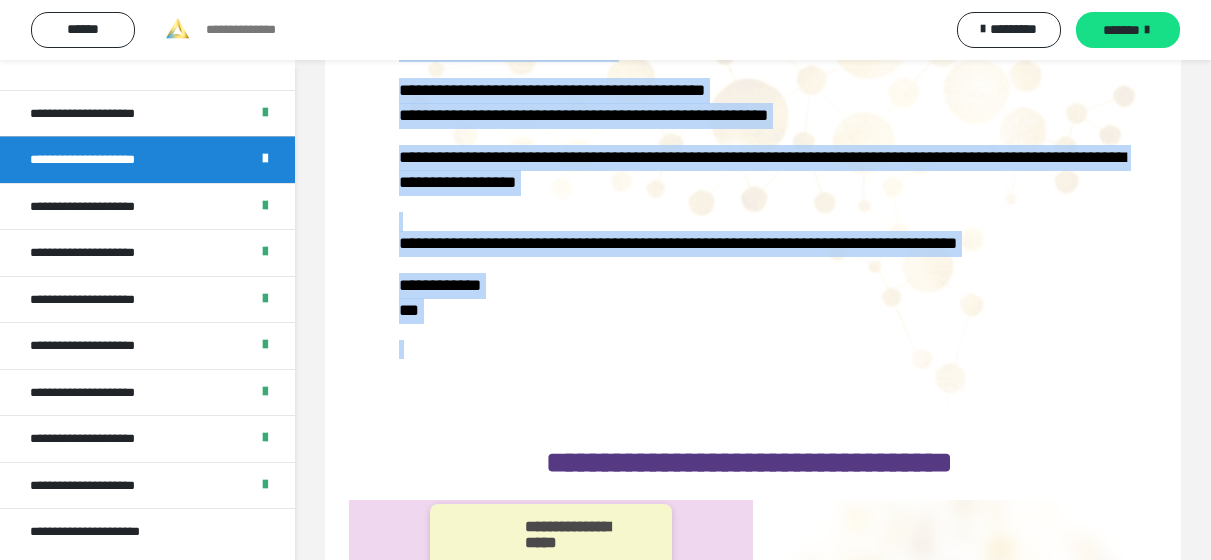 drag, startPoint x: 399, startPoint y: 141, endPoint x: 587, endPoint y: 337, distance: 271.58792 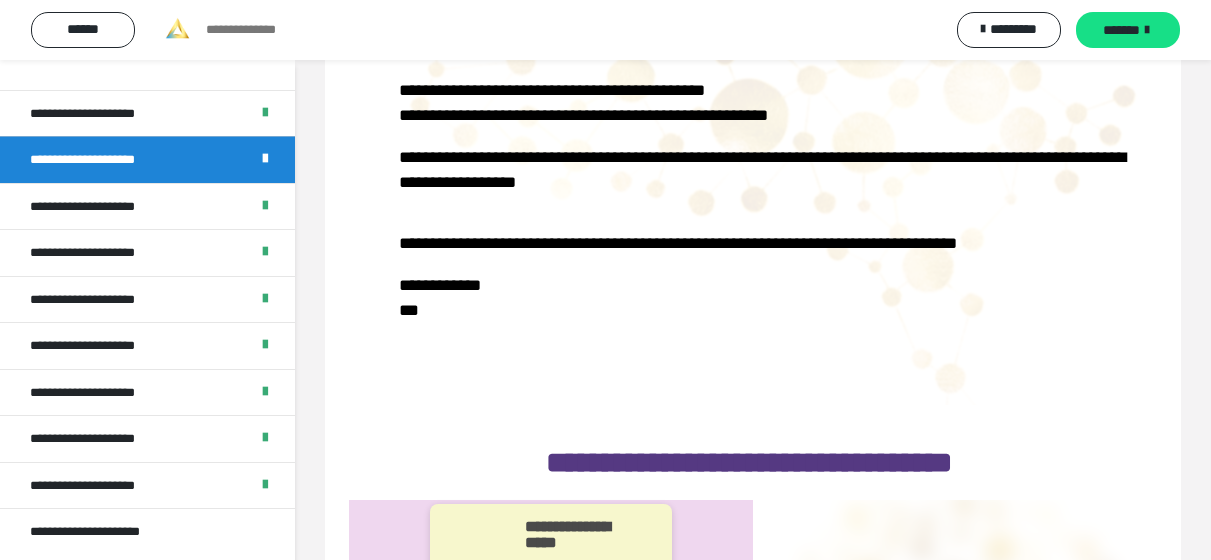 drag, startPoint x: 441, startPoint y: 334, endPoint x: 430, endPoint y: 328, distance: 12.529964 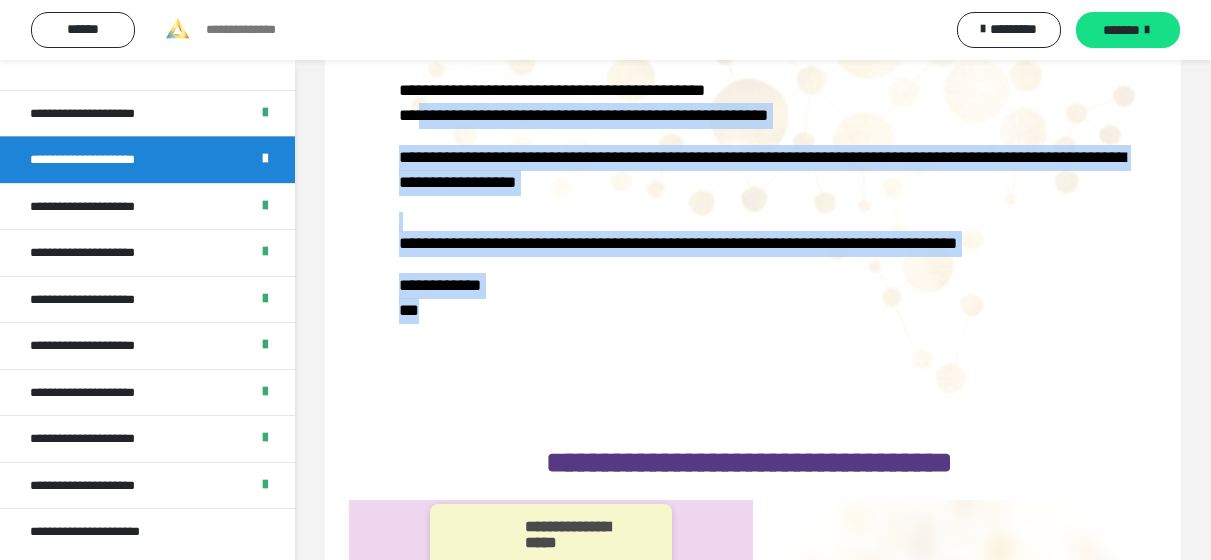 drag, startPoint x: 430, startPoint y: 328, endPoint x: 421, endPoint y: 128, distance: 200.2024 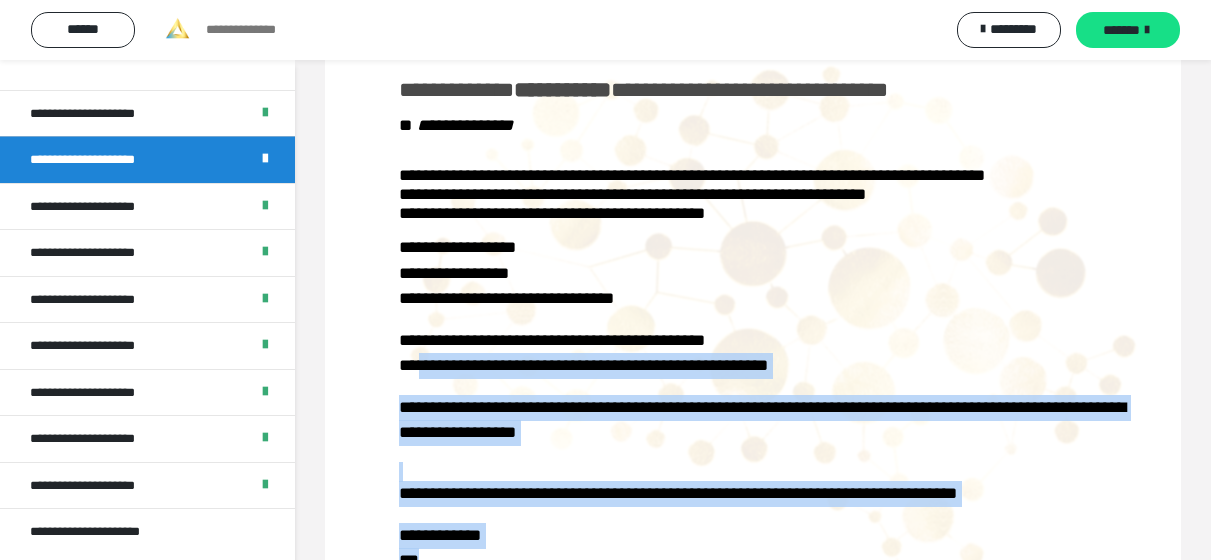 scroll, scrollTop: 557, scrollLeft: 0, axis: vertical 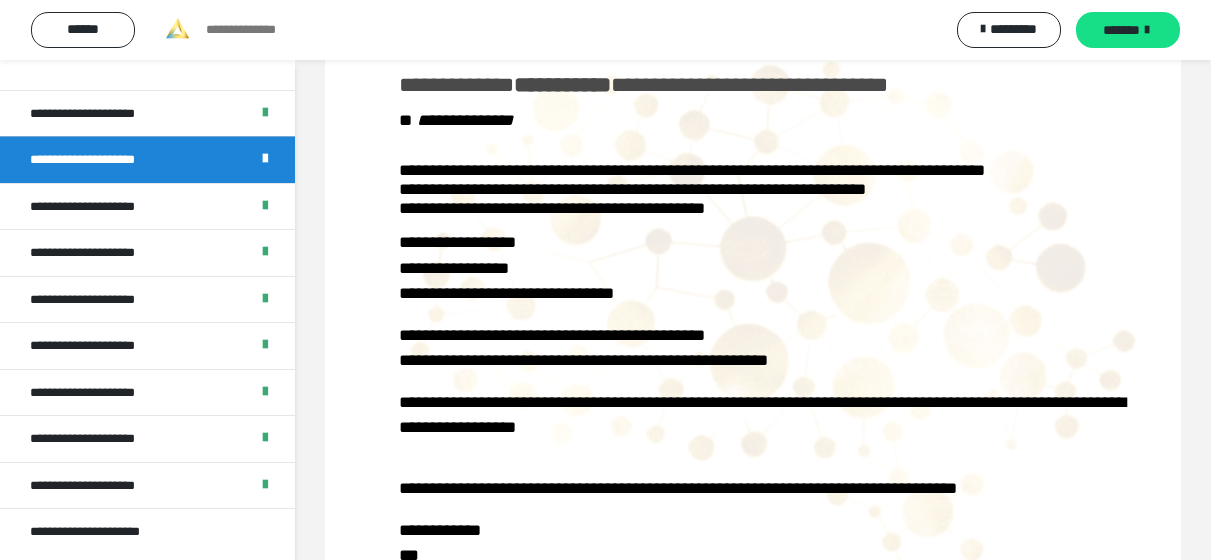 click on "[FIRST] [LAST] [NUMBER] [STREET] [CITY], [STATE] [POSTAL_CODE] [COUNTRY] [COORDINATES] [COORDINATES] [PHONE] [EMAIL] [DATE] [TIME]" at bounding box center (753, 354) 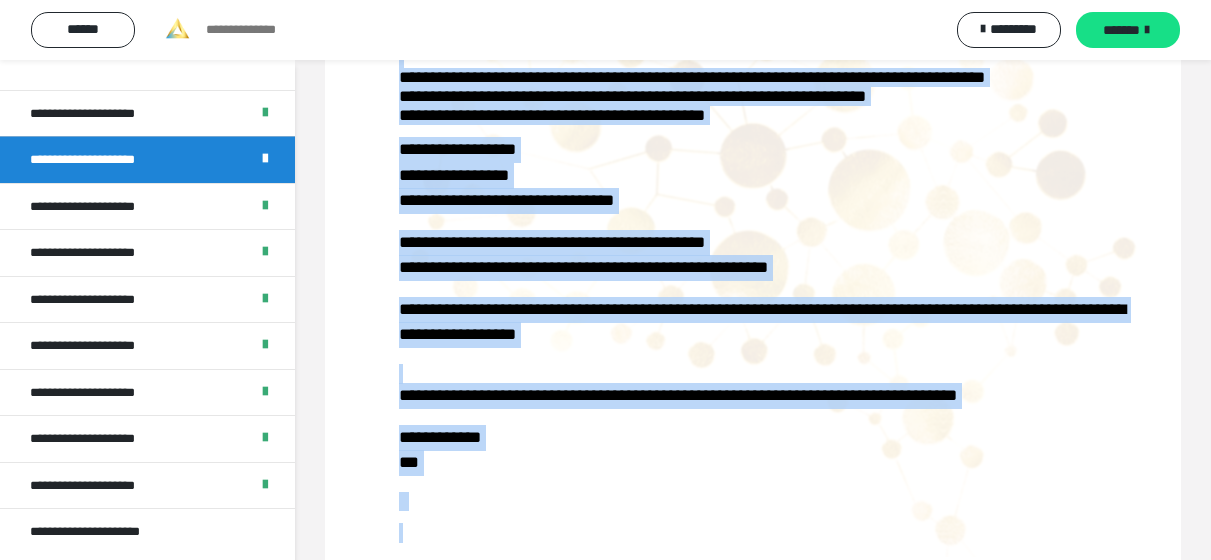 scroll, scrollTop: 714, scrollLeft: 0, axis: vertical 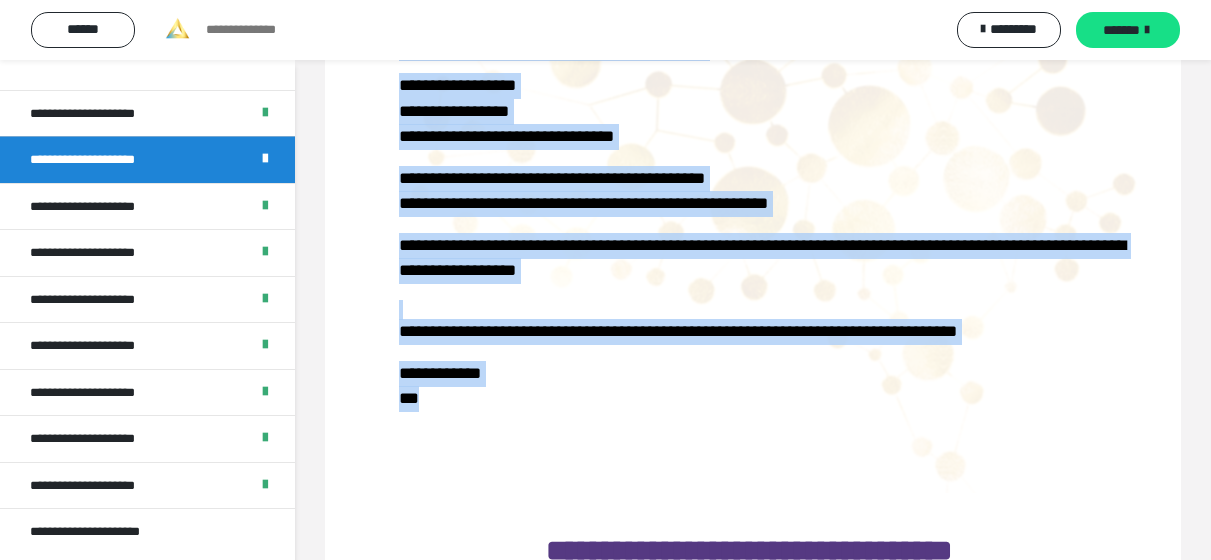drag, startPoint x: 399, startPoint y: 86, endPoint x: 445, endPoint y: 411, distance: 328.23923 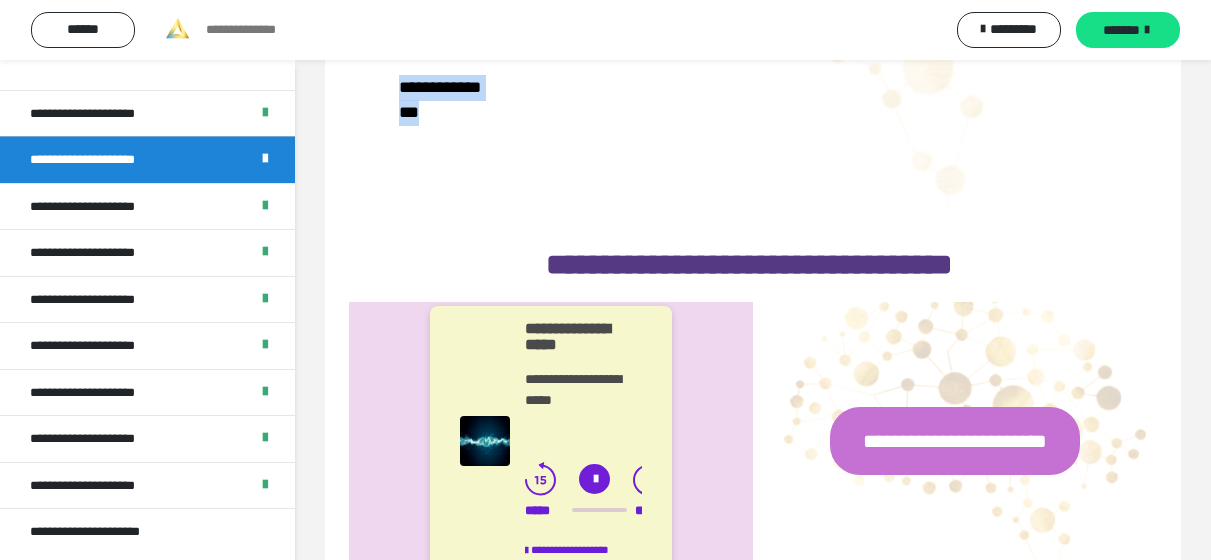 scroll, scrollTop: 1167, scrollLeft: 0, axis: vertical 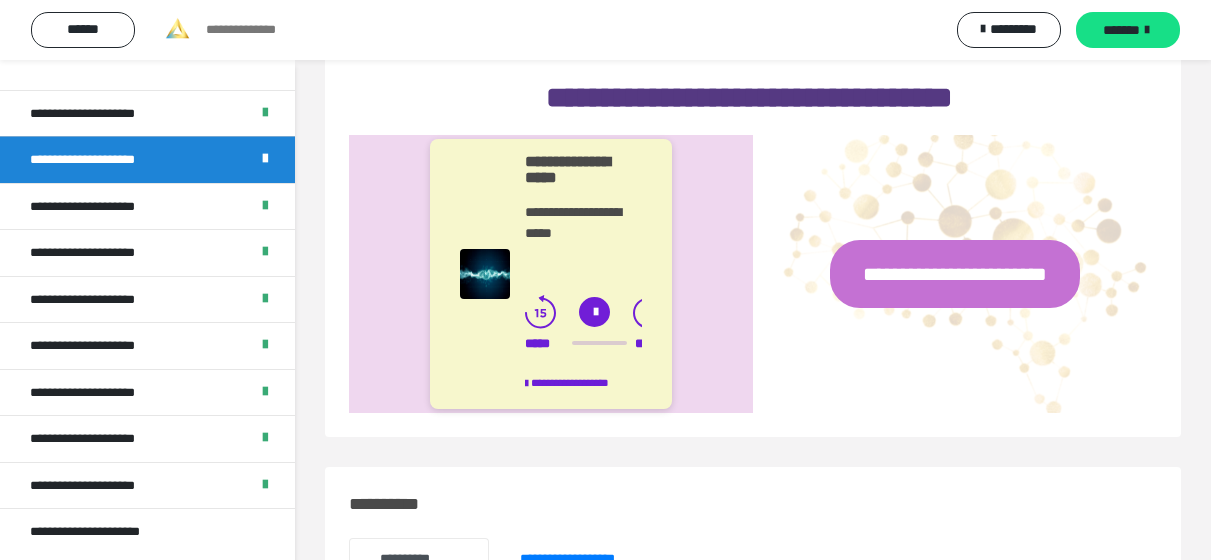 click on "**********" at bounding box center (955, 274) 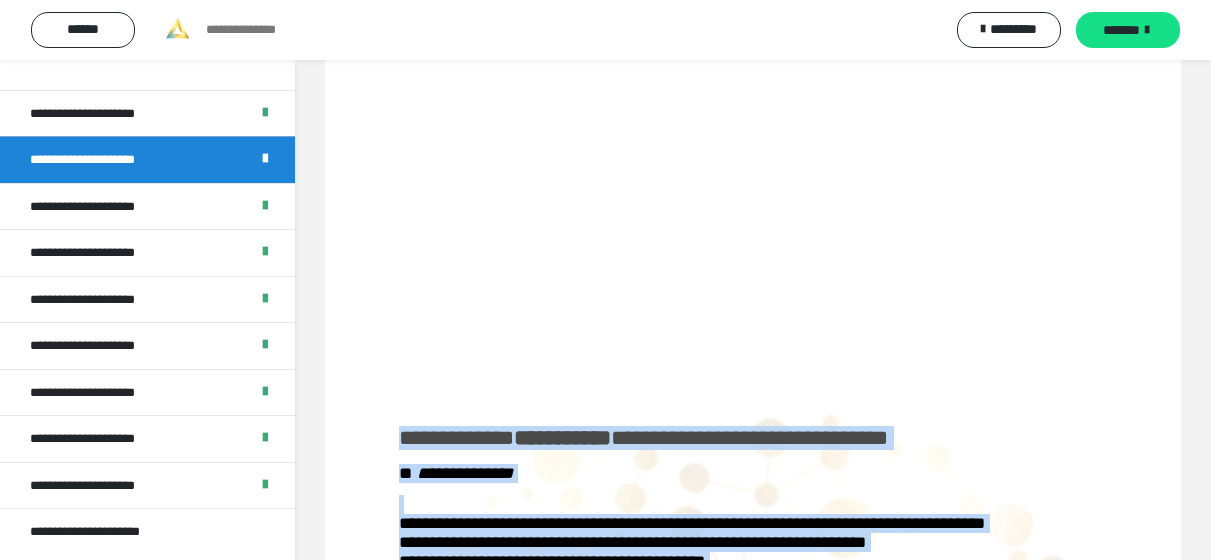 scroll, scrollTop: 199, scrollLeft: 0, axis: vertical 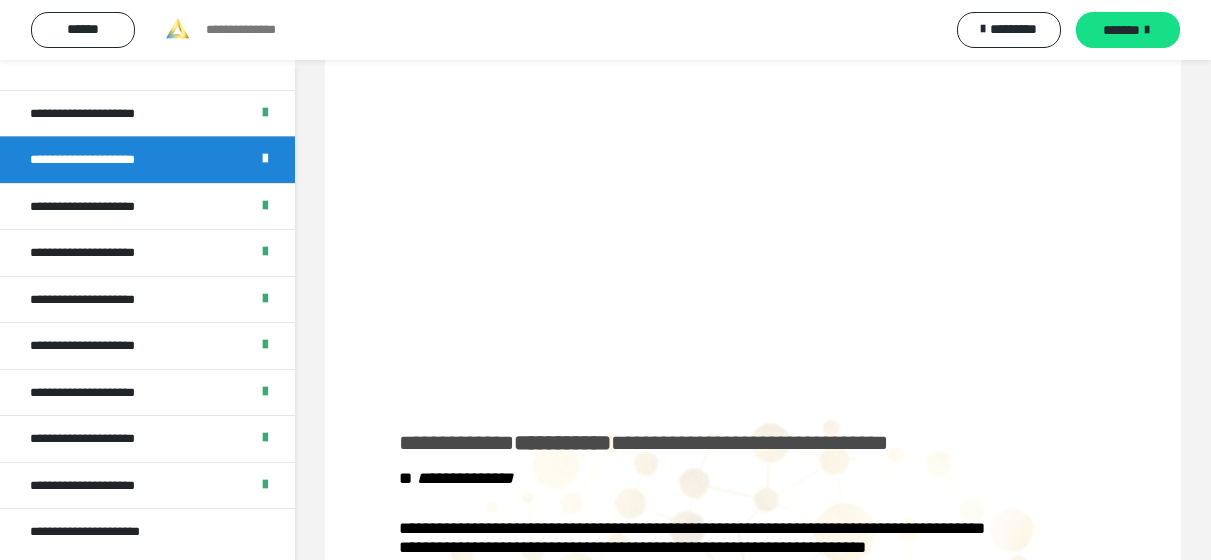 click on "**********" at bounding box center (97, 207) 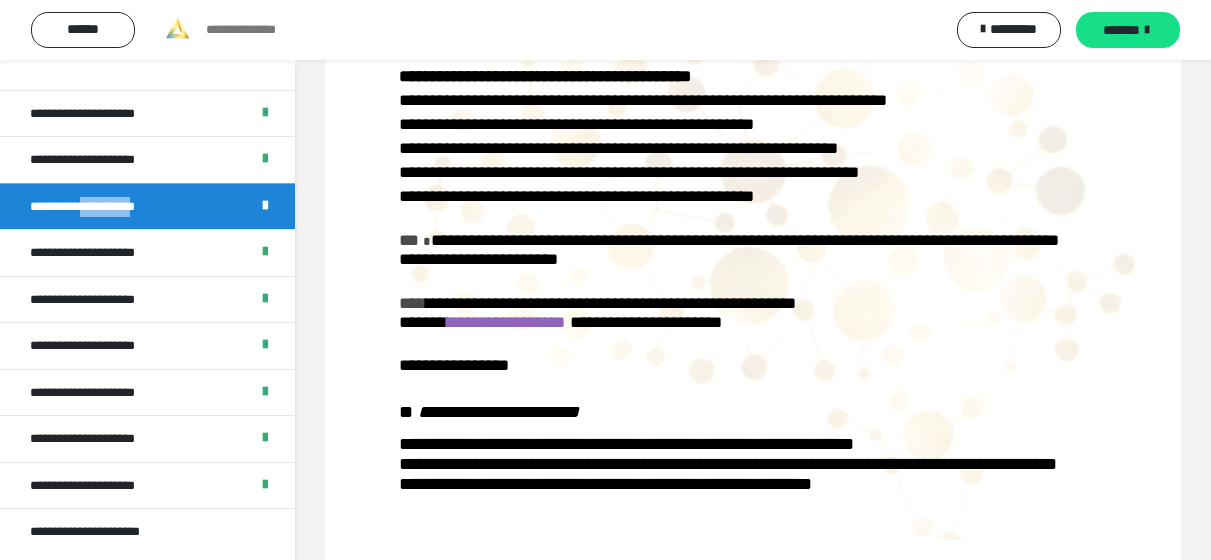 scroll, scrollTop: 472, scrollLeft: 0, axis: vertical 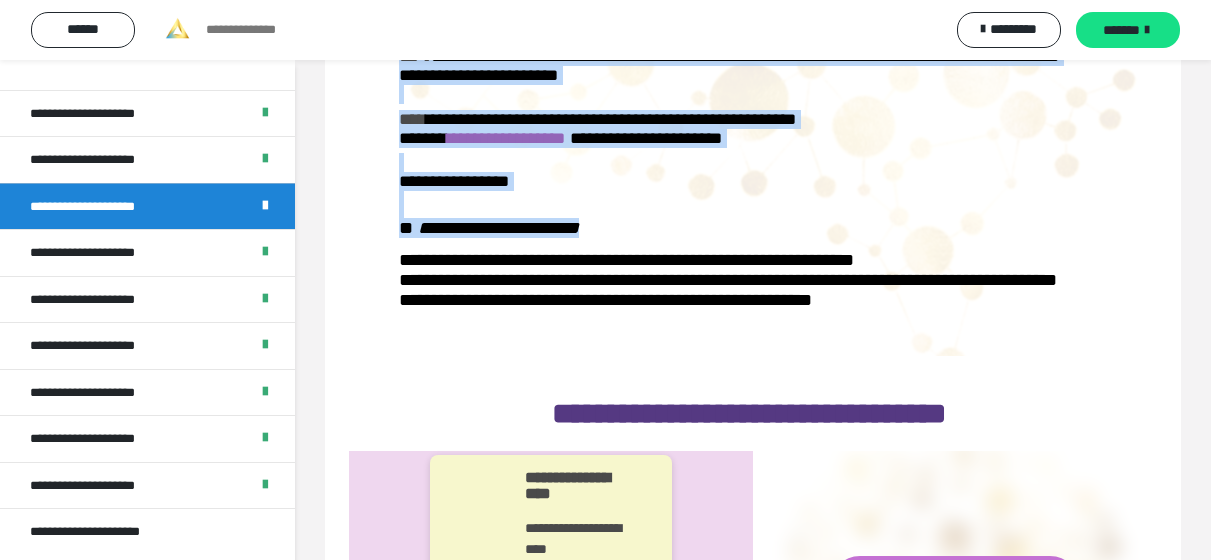 drag, startPoint x: 402, startPoint y: 169, endPoint x: 877, endPoint y: 368, distance: 515.001 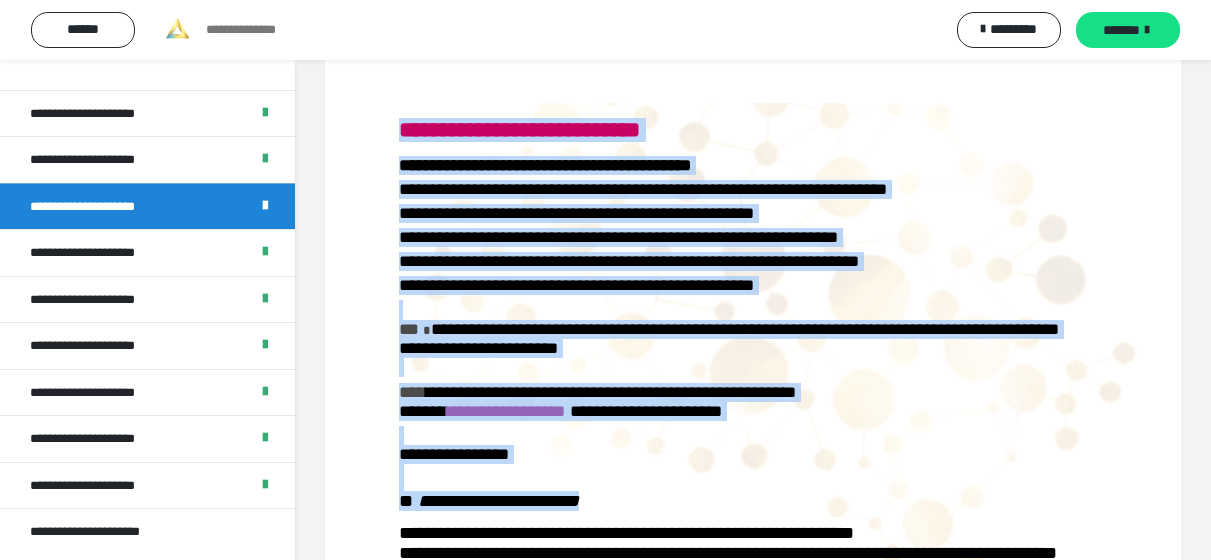 scroll, scrollTop: 555, scrollLeft: 0, axis: vertical 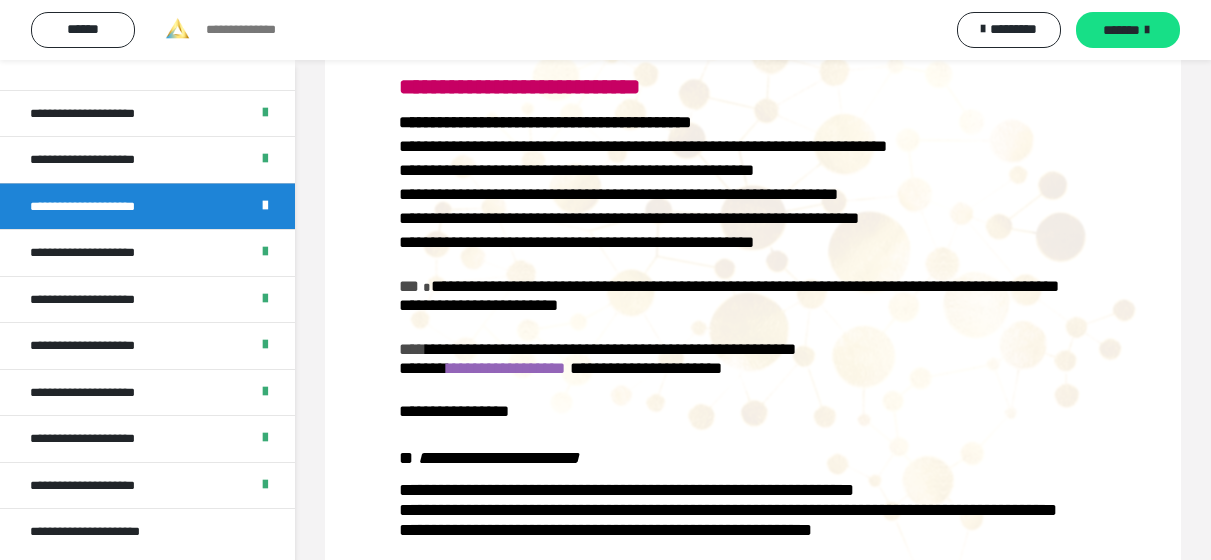 click on "[FIRST] [LAST] [DATE]" at bounding box center (605, 30) 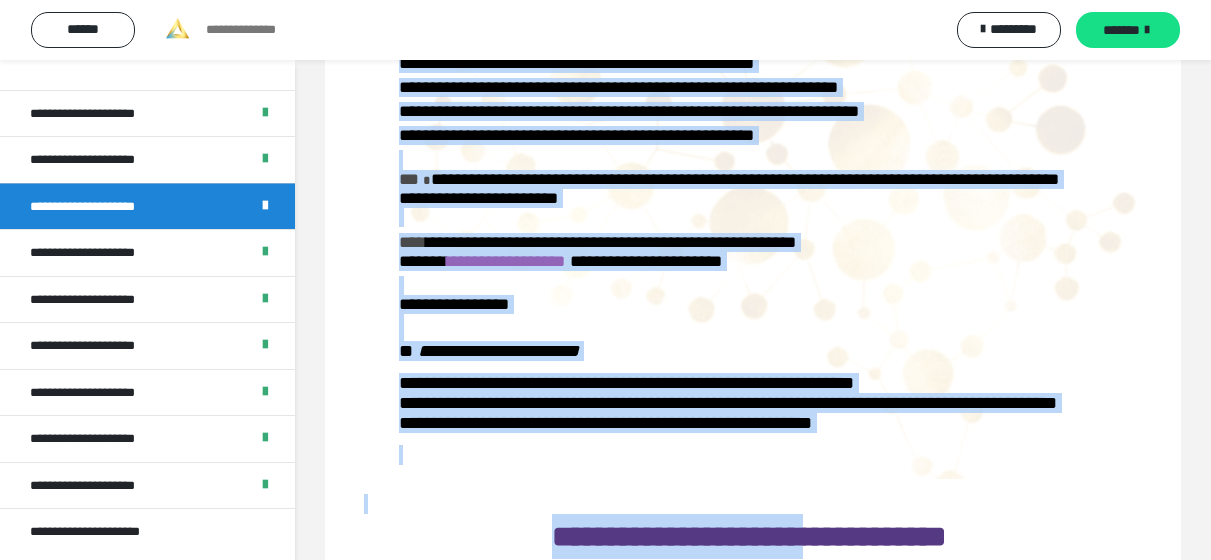scroll, scrollTop: 718, scrollLeft: 0, axis: vertical 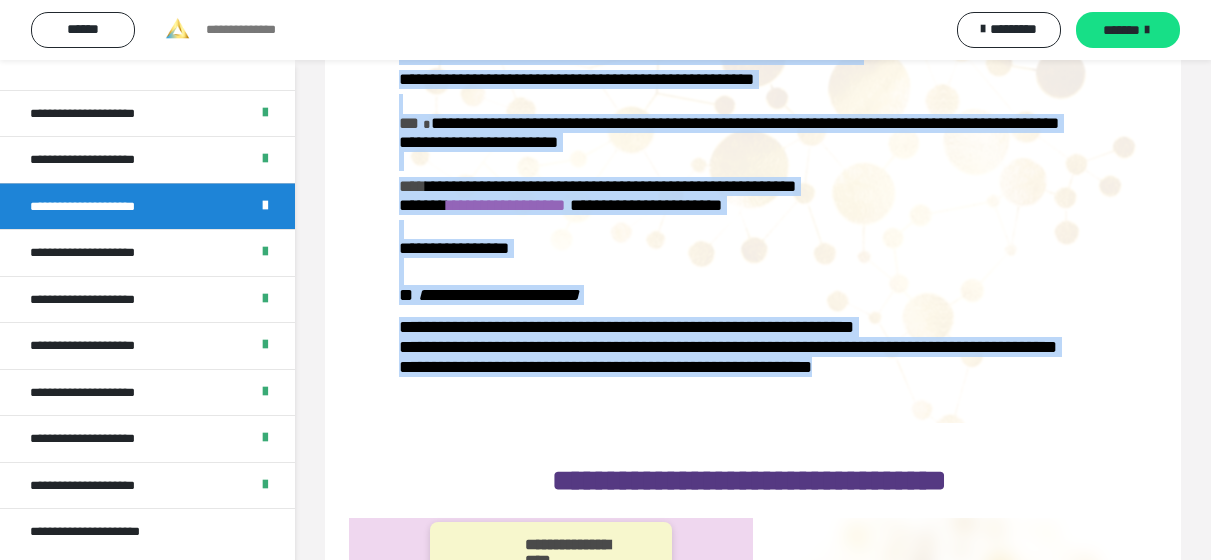 drag, startPoint x: 399, startPoint y: 85, endPoint x: 885, endPoint y: 377, distance: 566.9744 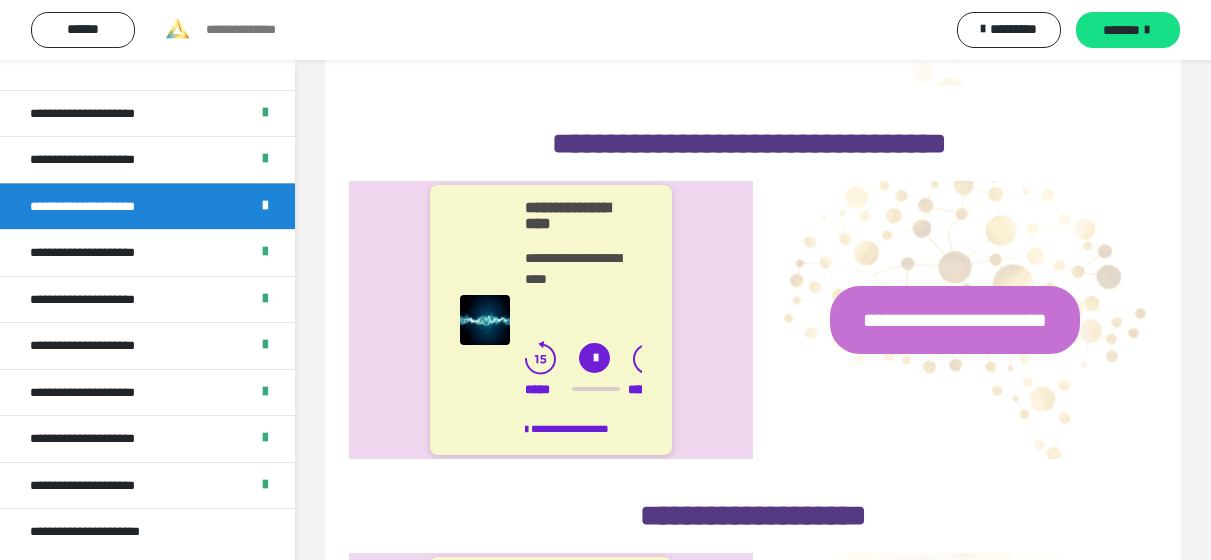 scroll, scrollTop: 1061, scrollLeft: 0, axis: vertical 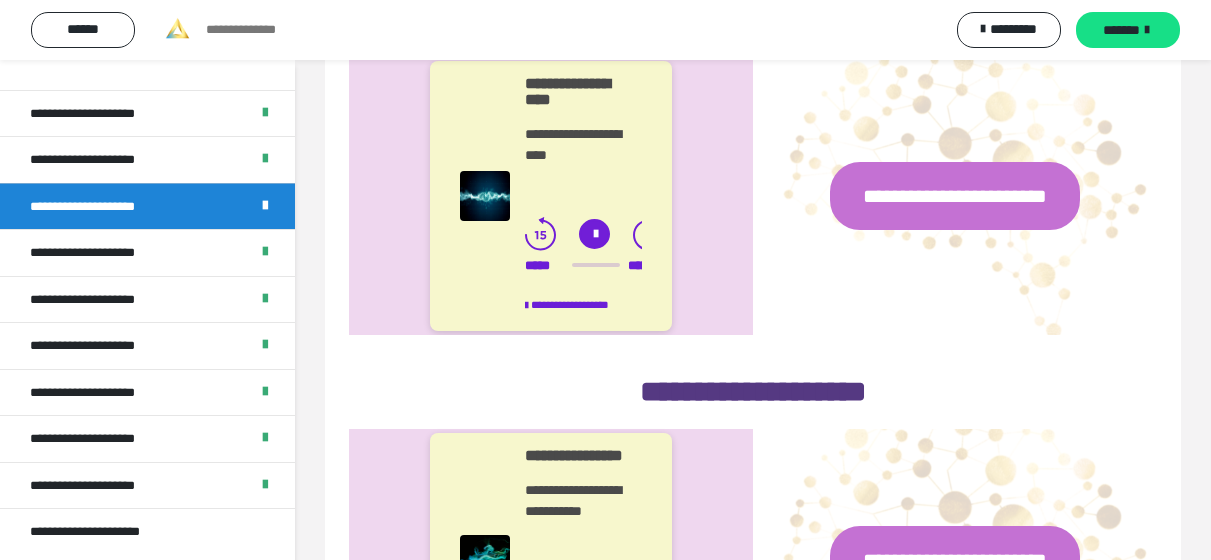 click at bounding box center (594, 234) 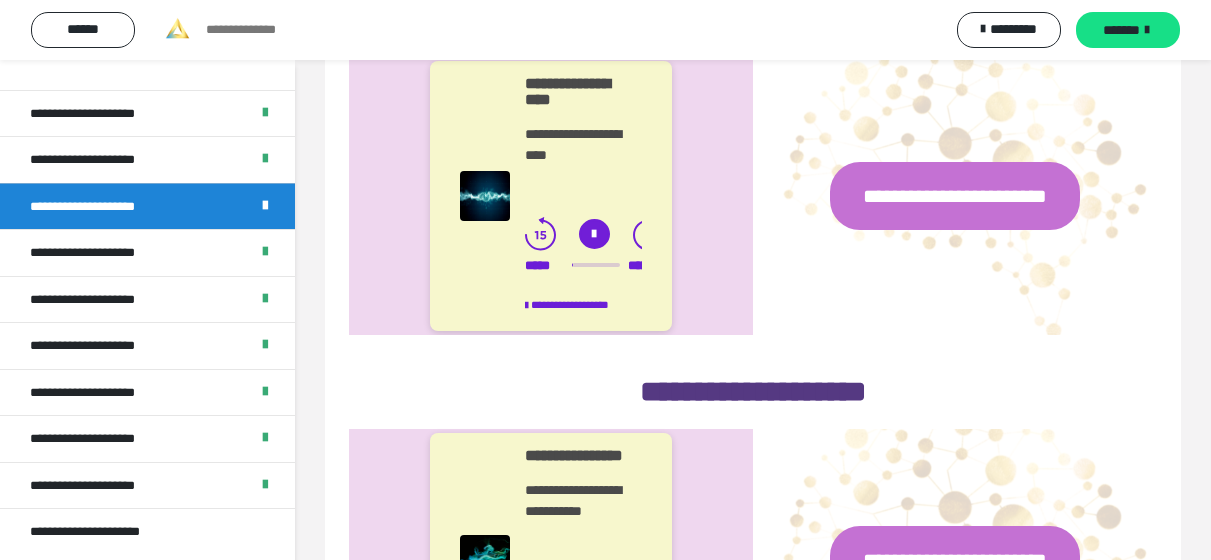 click at bounding box center (594, 234) 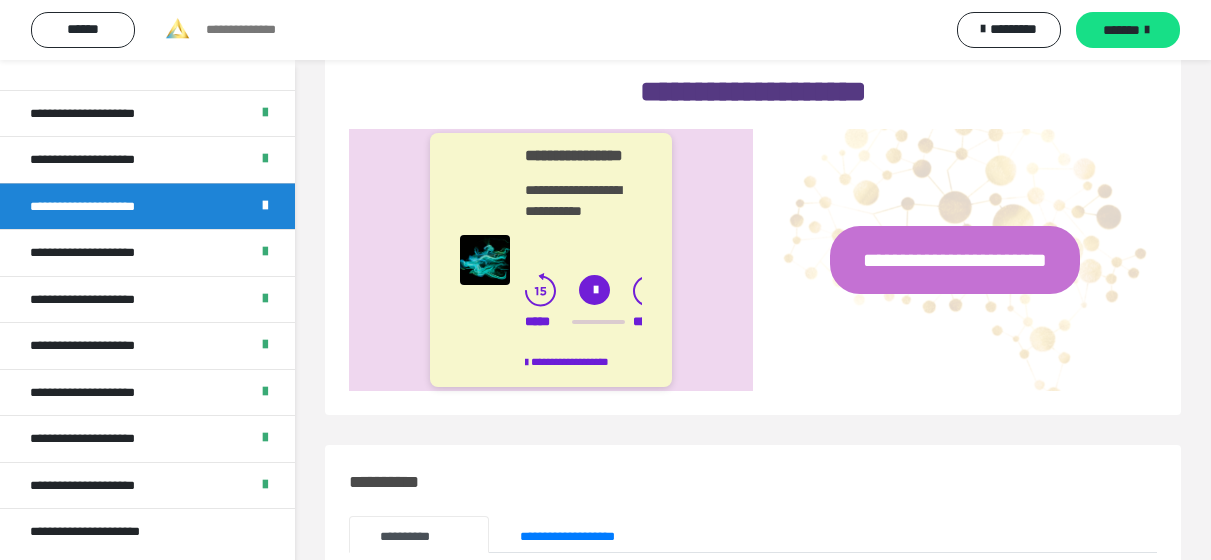 scroll, scrollTop: 1484, scrollLeft: 0, axis: vertical 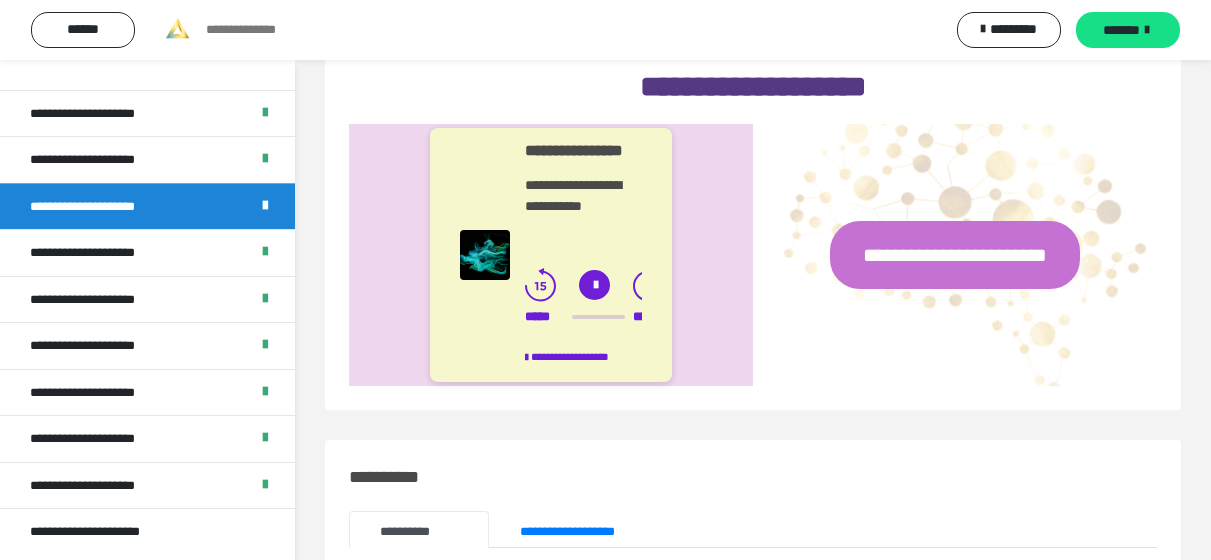 click at bounding box center (594, 285) 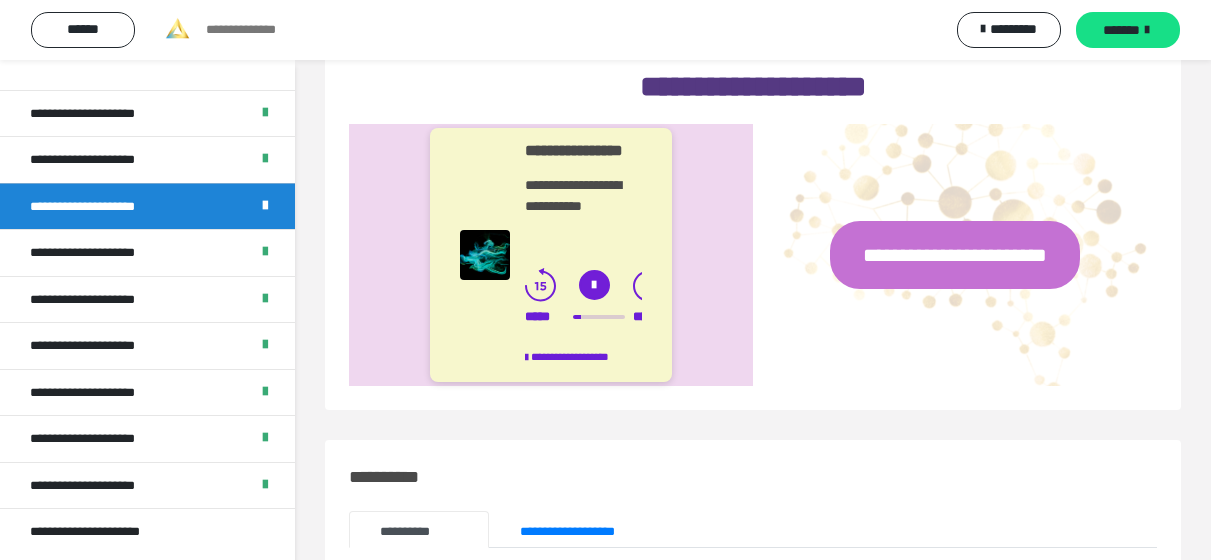 scroll, scrollTop: 1466, scrollLeft: 0, axis: vertical 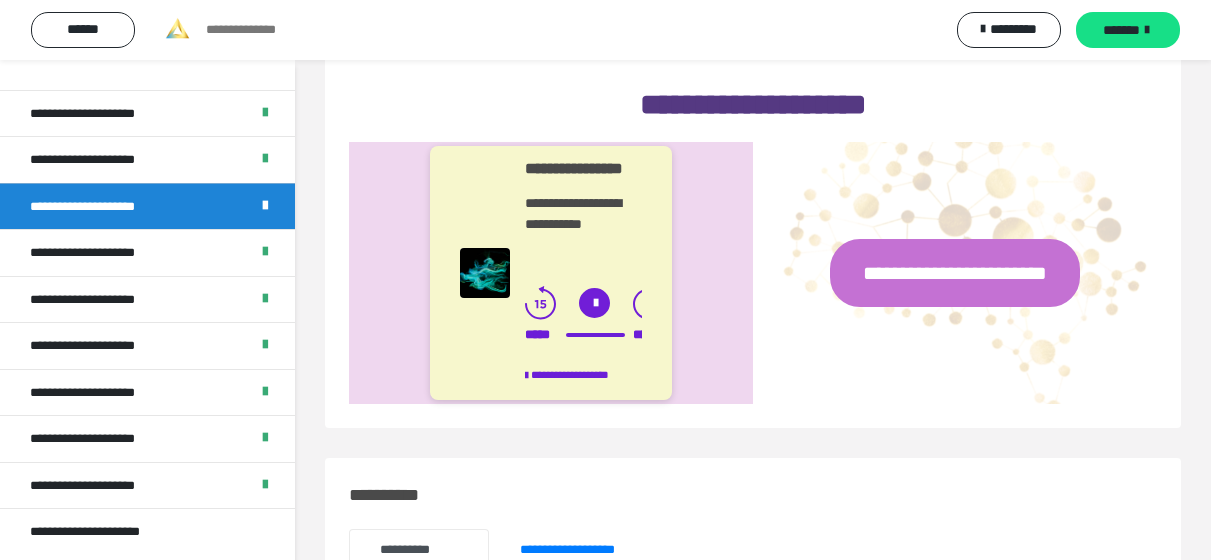 click on "**********" at bounding box center (955, 273) 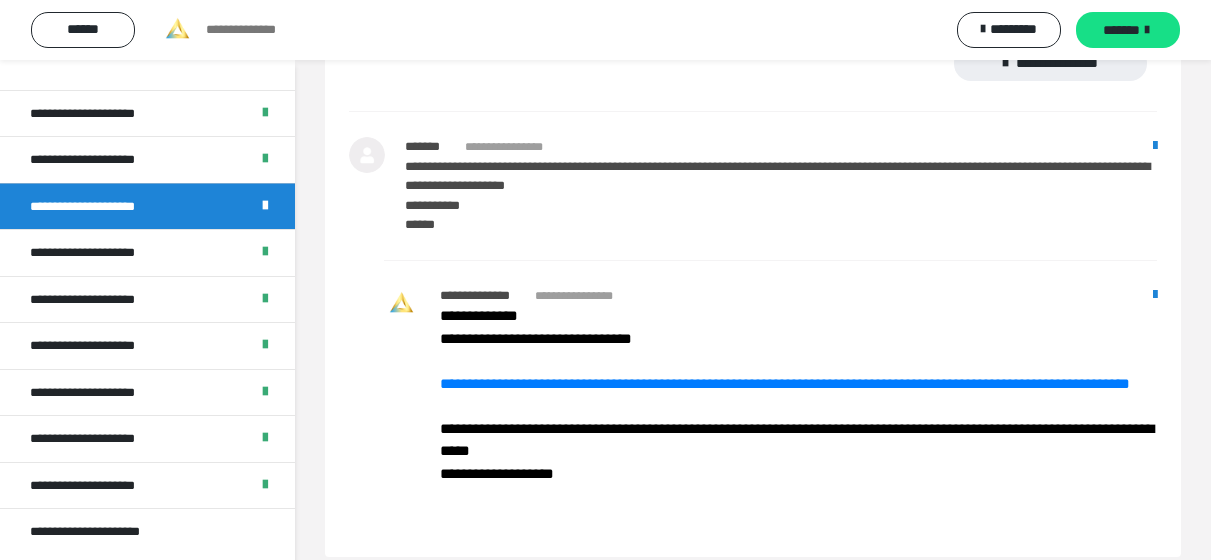 scroll, scrollTop: 2239, scrollLeft: 0, axis: vertical 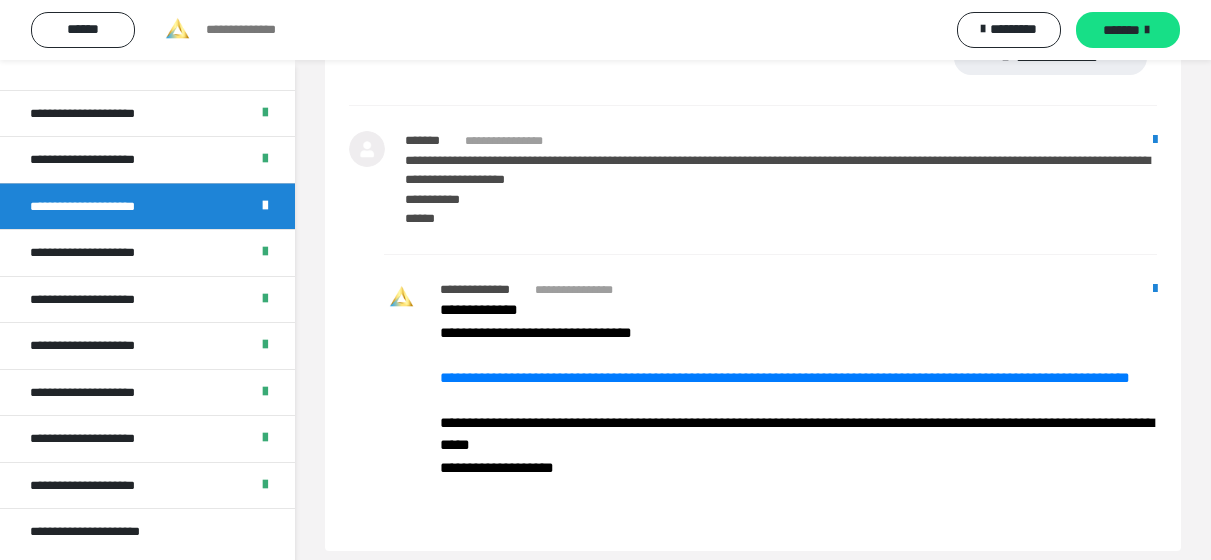 click on "**********" at bounding box center [785, 377] 